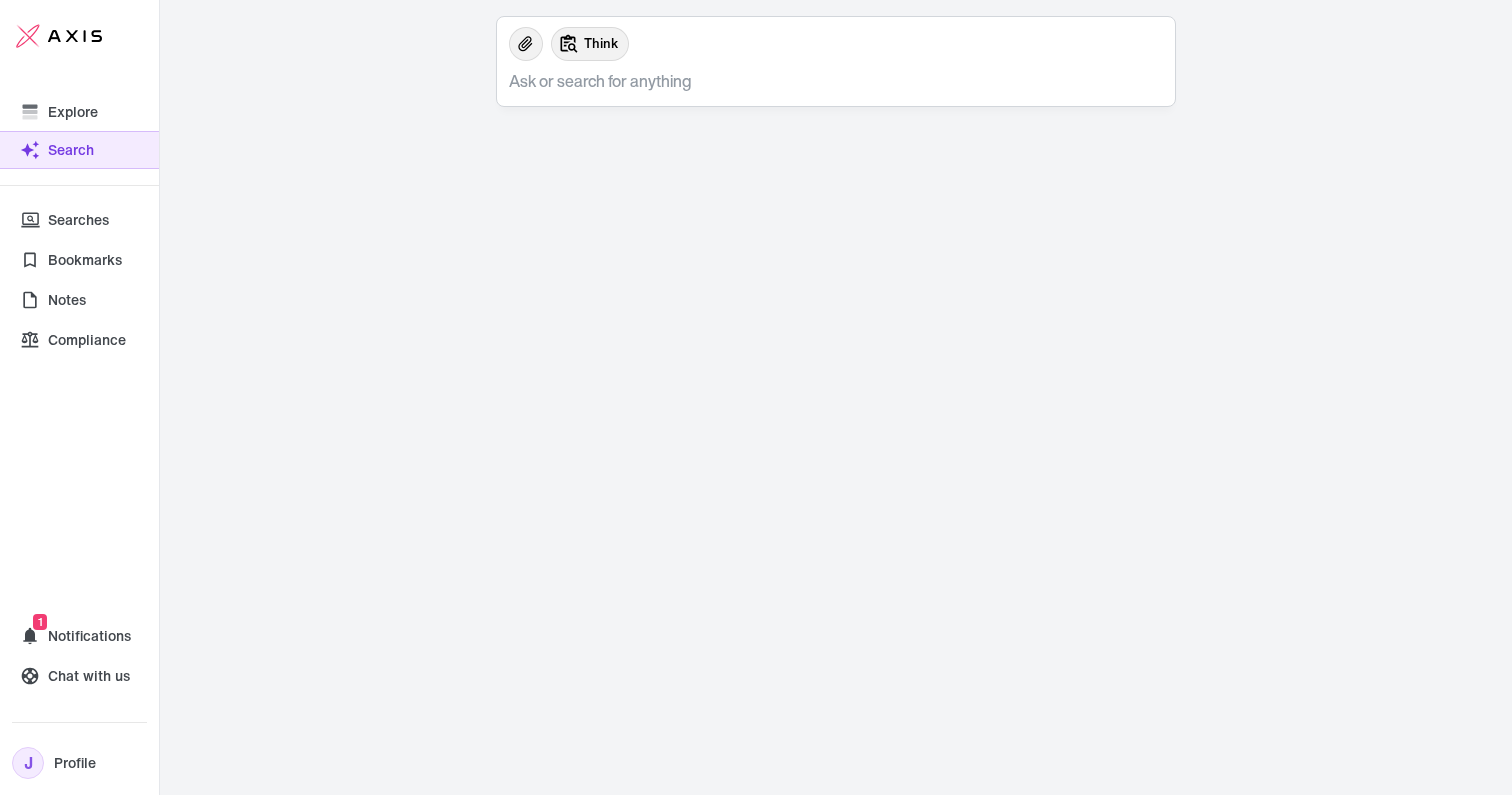 scroll, scrollTop: 0, scrollLeft: 0, axis: both 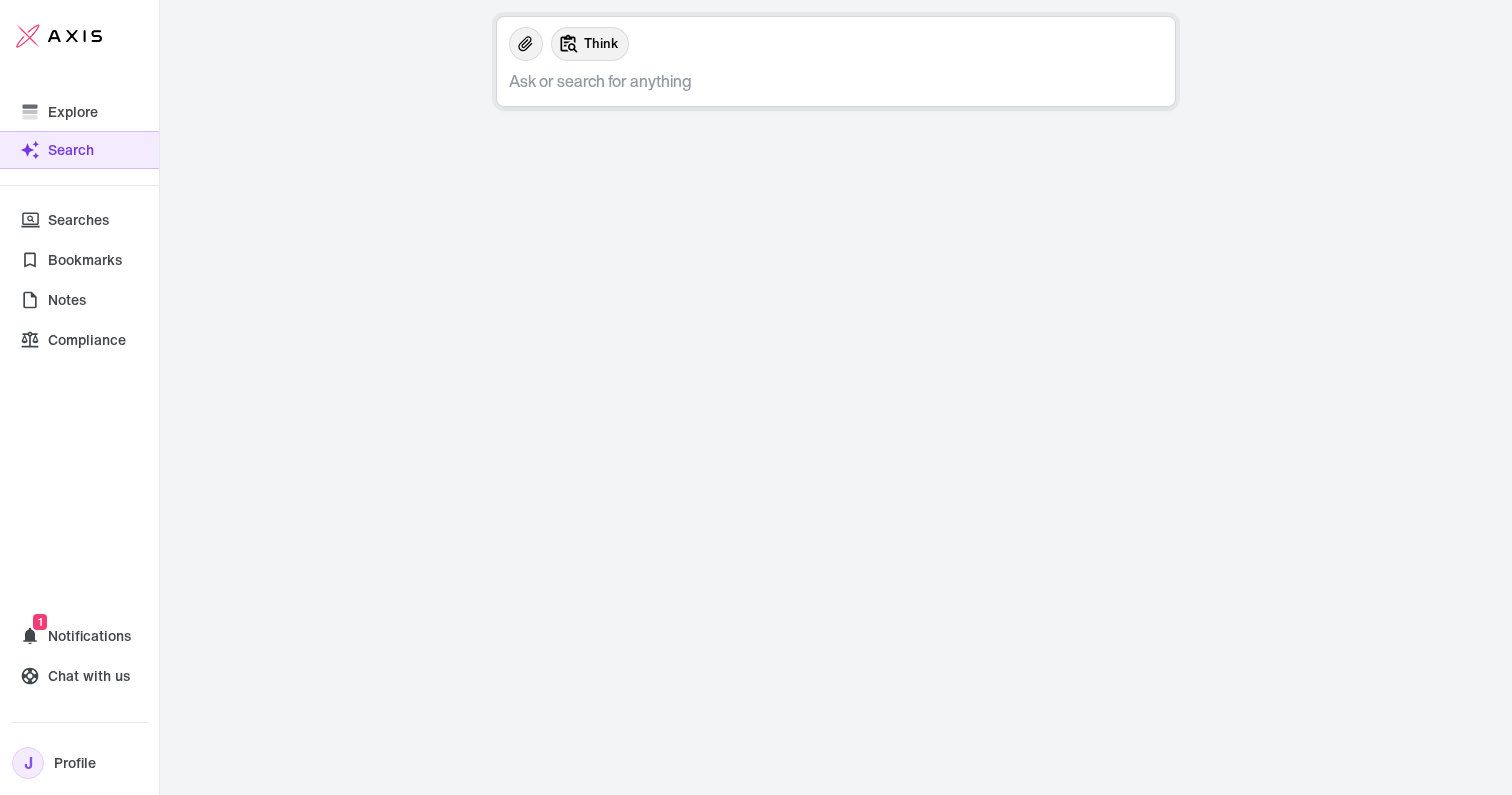 click at bounding box center [842, 81] 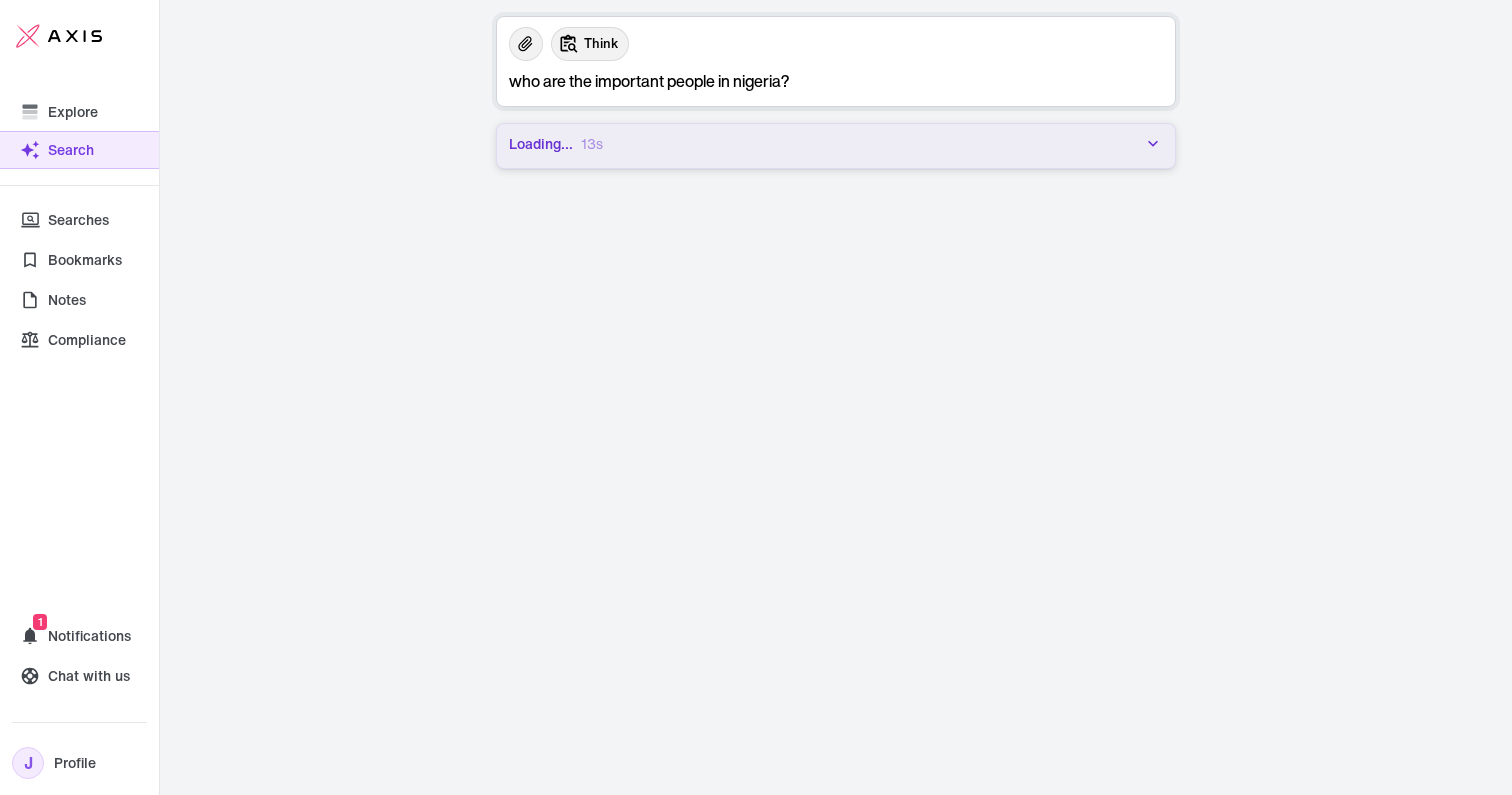 type on "who are the important people in nigeria?" 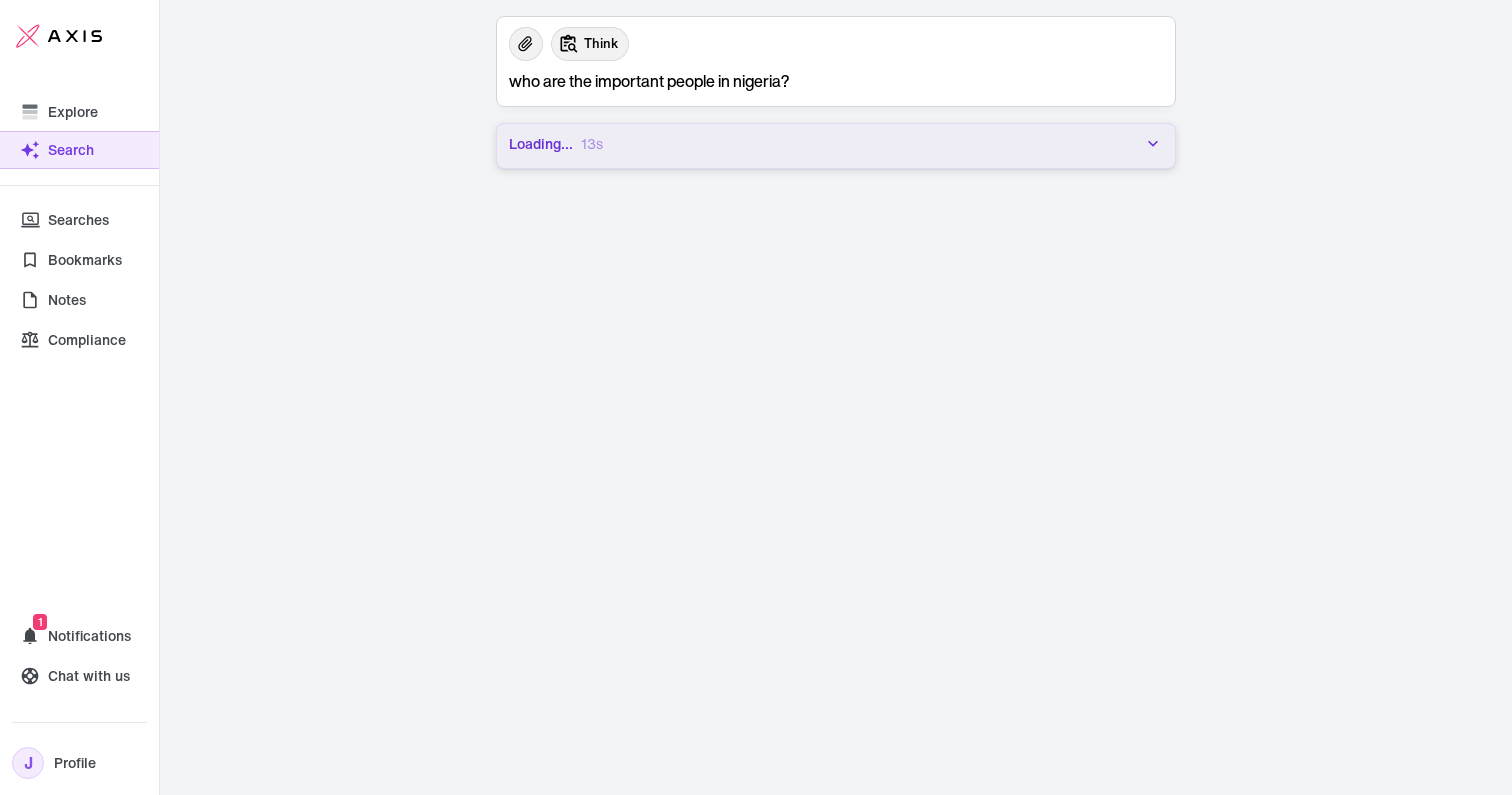 click at bounding box center (1153, 144) 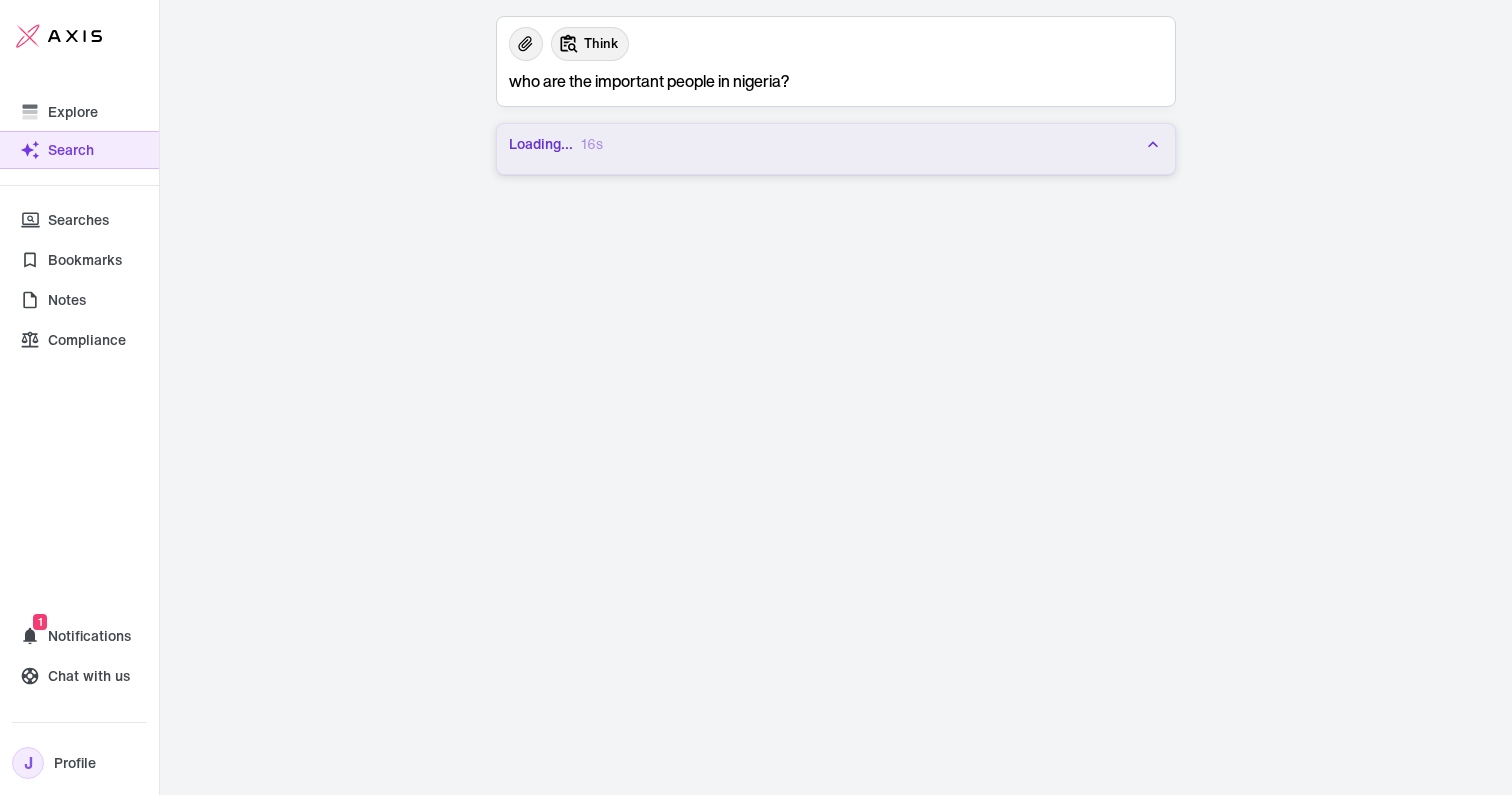 click at bounding box center (1153, 144) 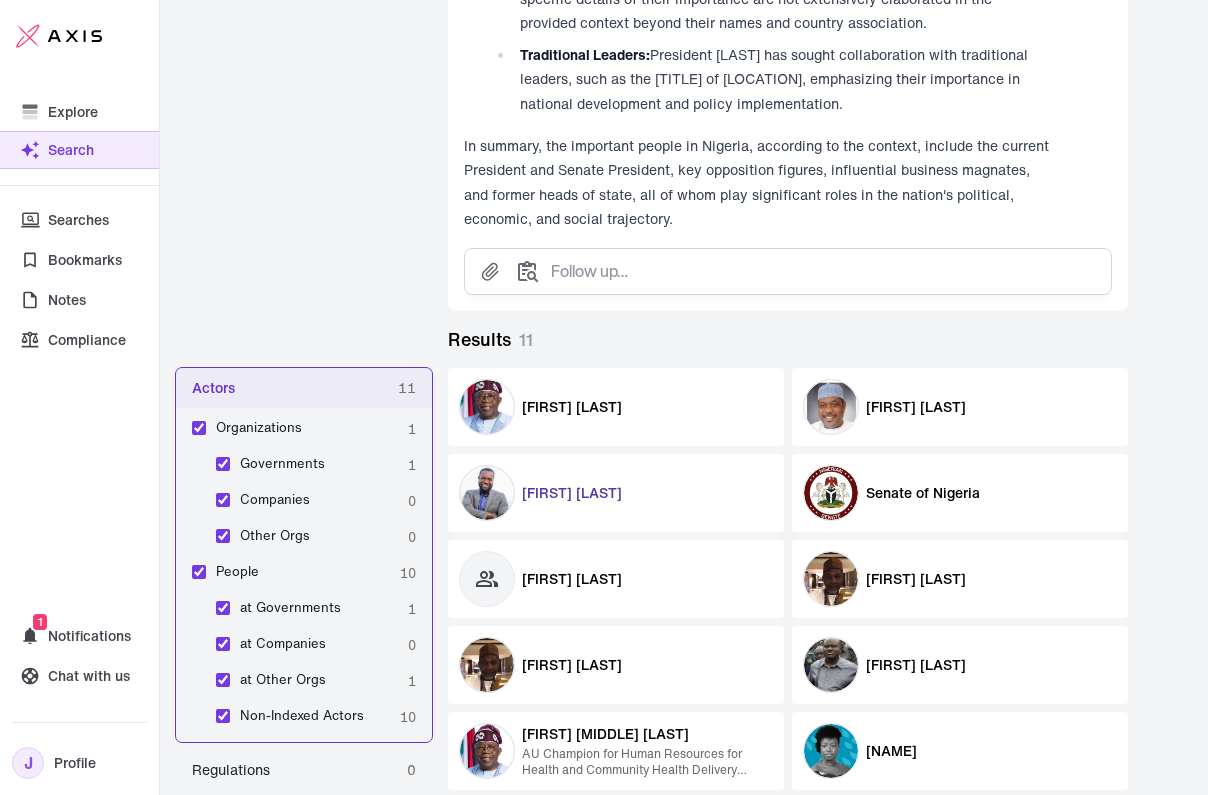 scroll, scrollTop: 1368, scrollLeft: 0, axis: vertical 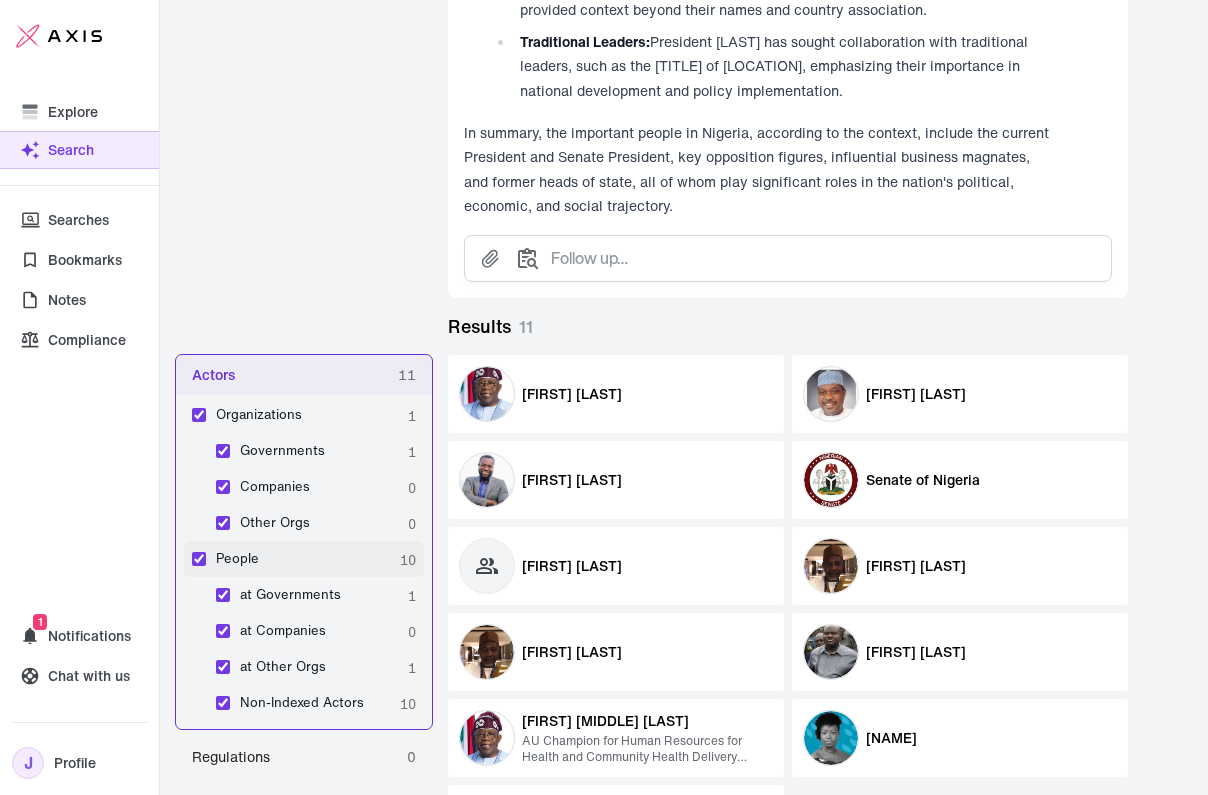 click on "People 10" at bounding box center [304, 559] 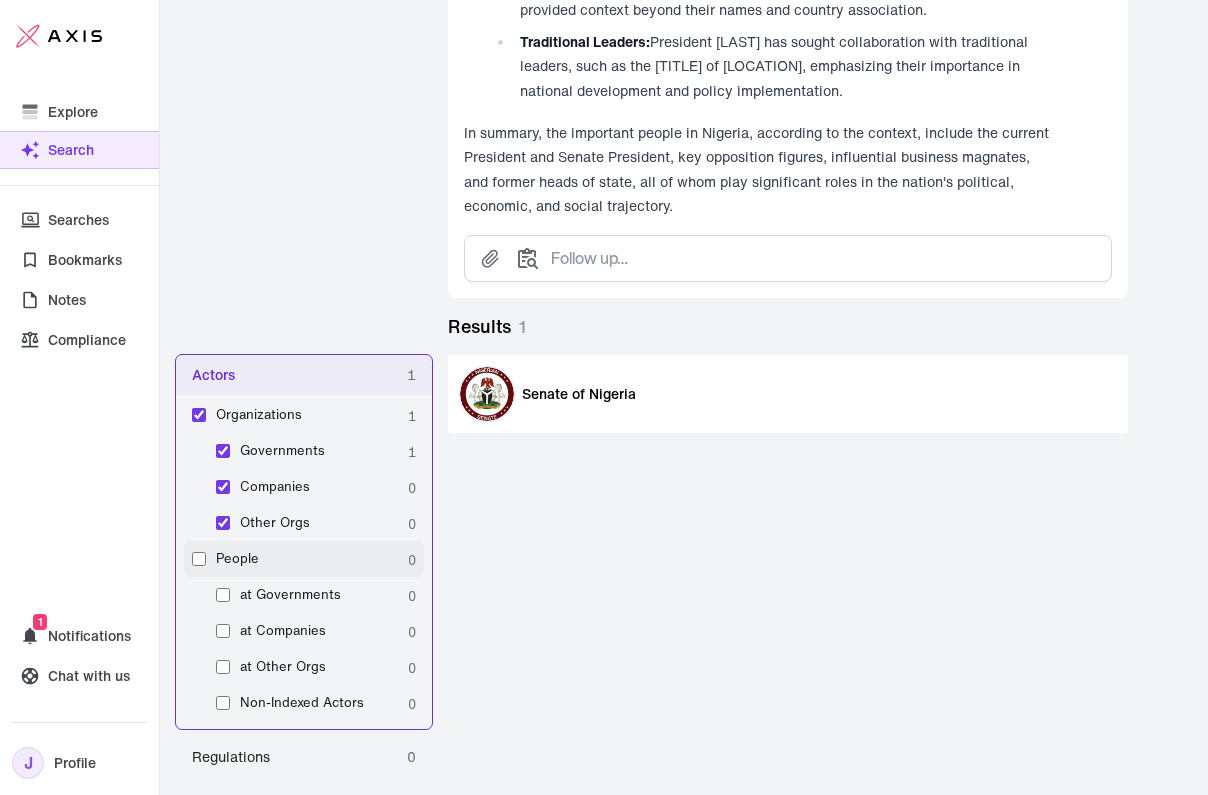 click on "People 0" at bounding box center (304, 559) 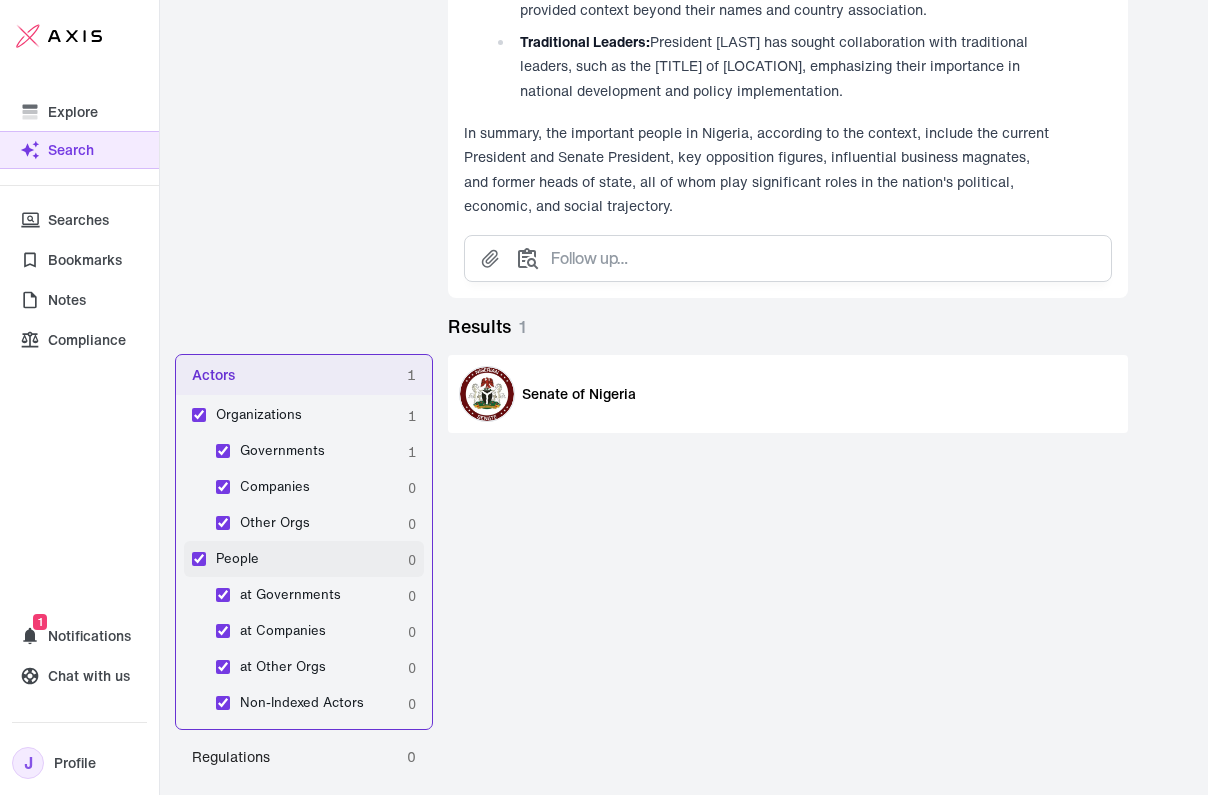 checkbox on "true" 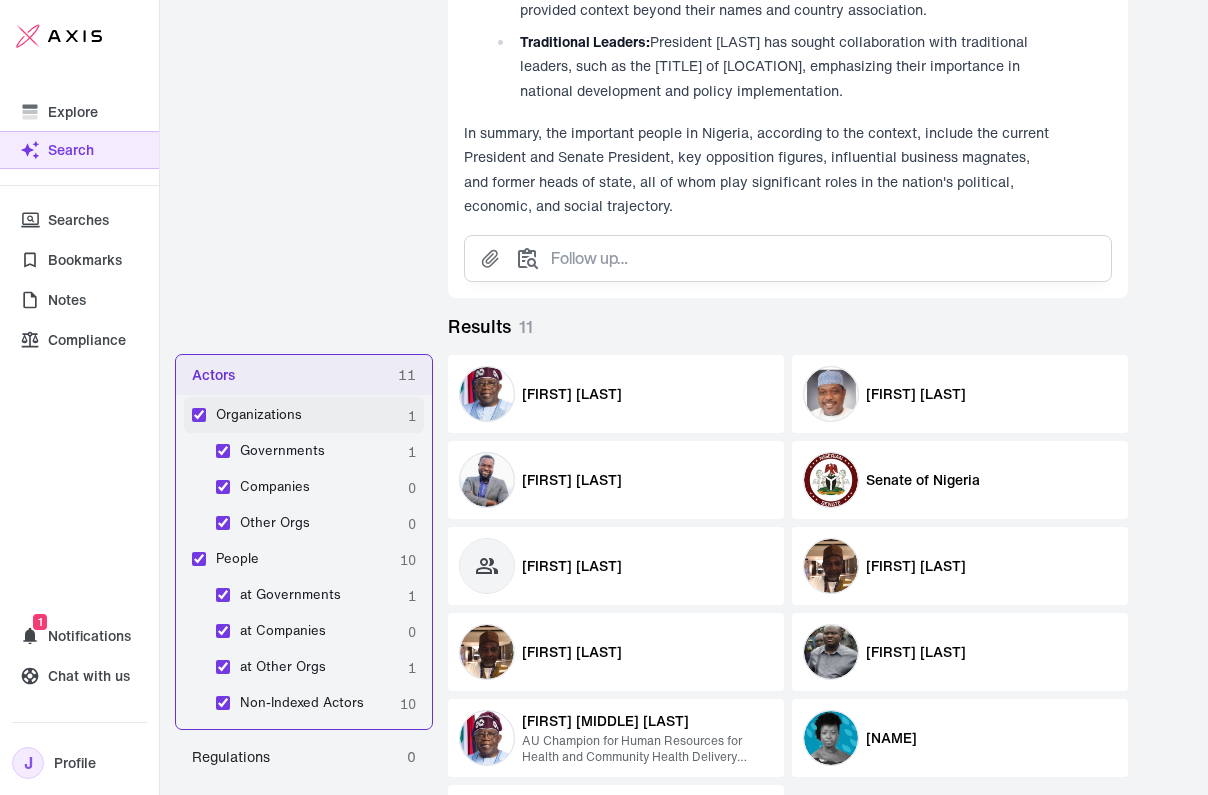 click on "Organizations 1" at bounding box center [199, 415] 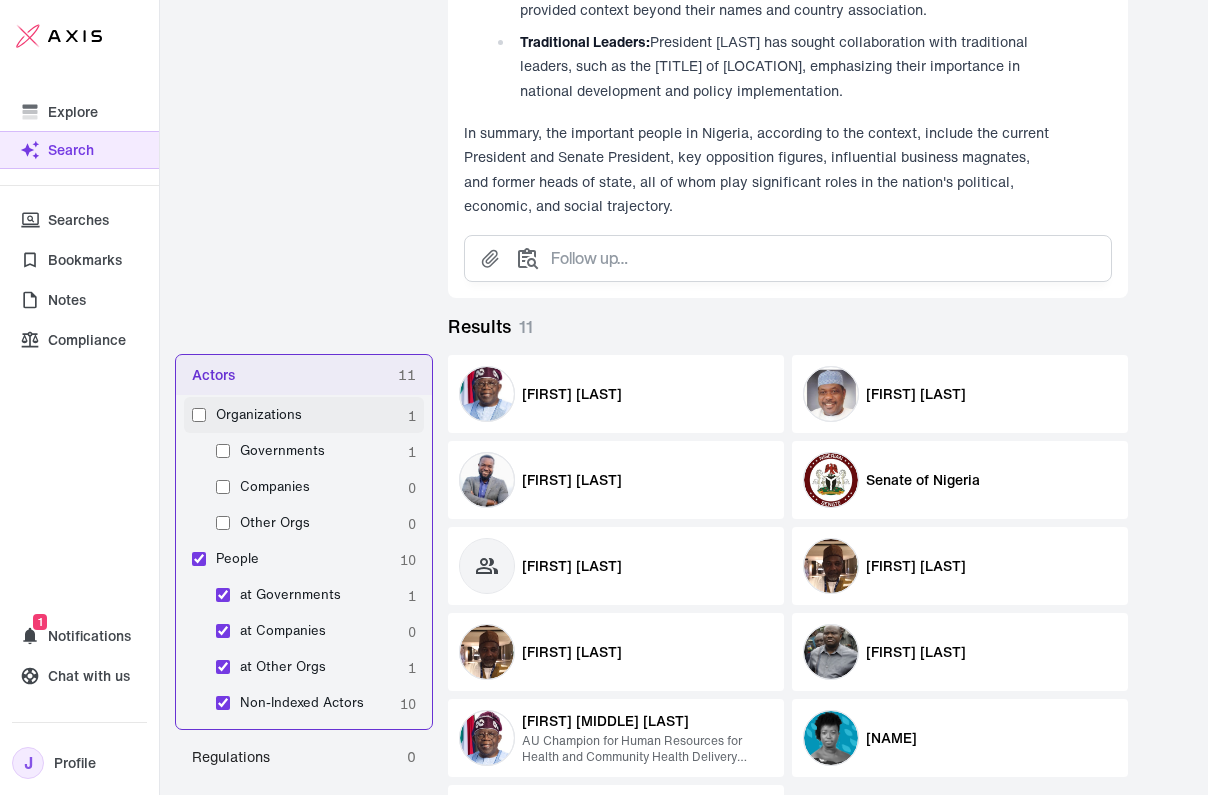 checkbox on "false" 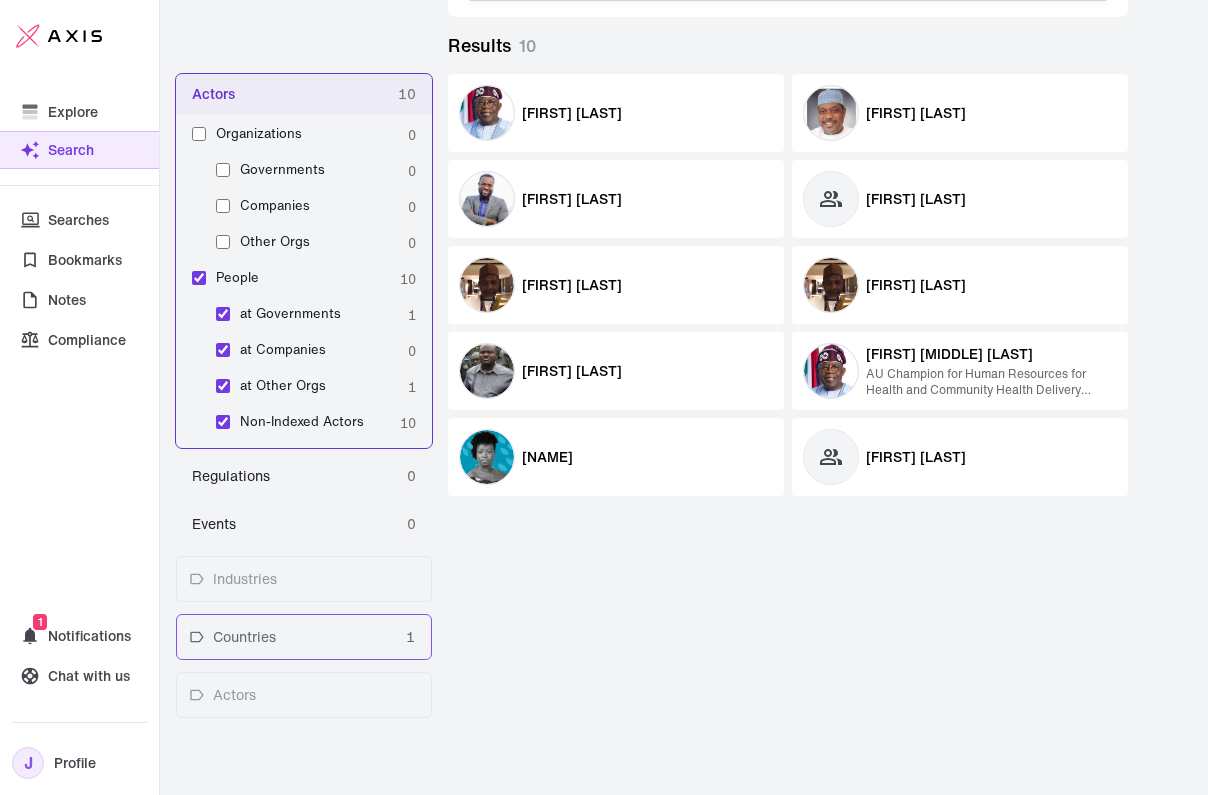 scroll, scrollTop: 1650, scrollLeft: 0, axis: vertical 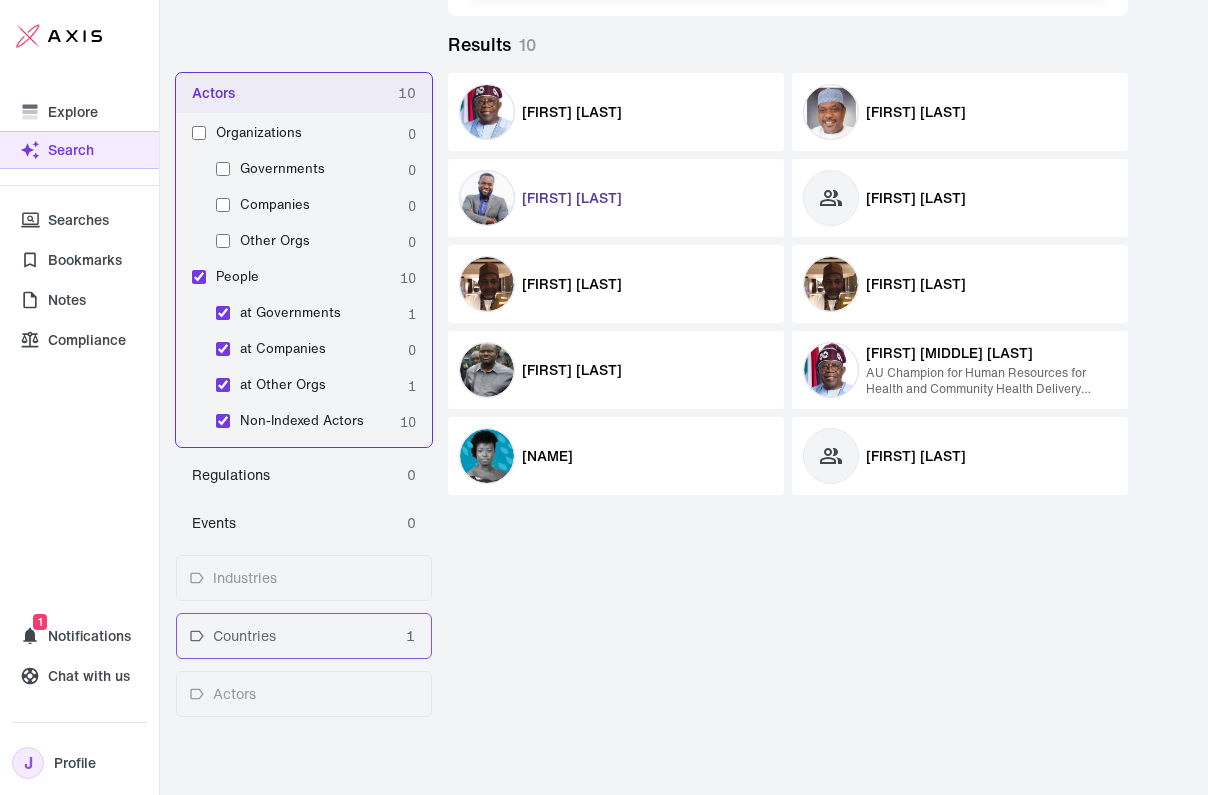 click on "[FIRST] [LAST]" at bounding box center [572, 111] 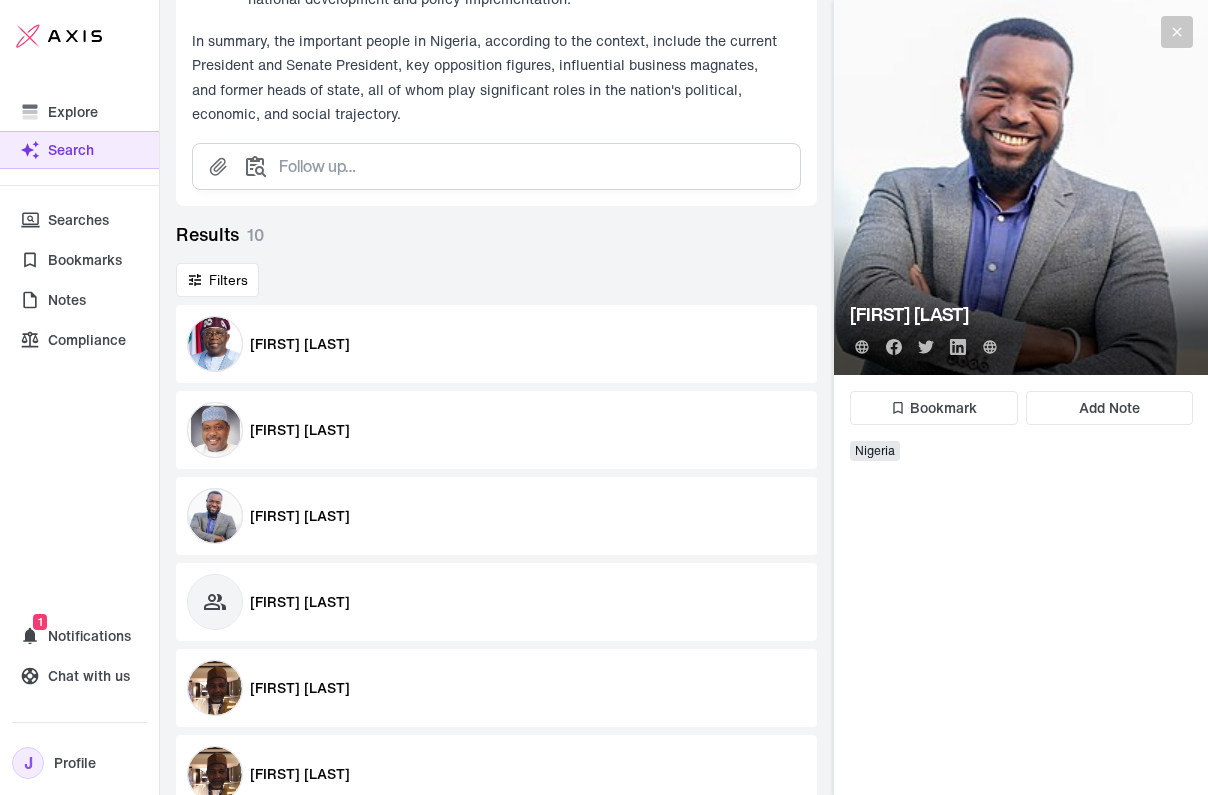scroll, scrollTop: 1464, scrollLeft: 0, axis: vertical 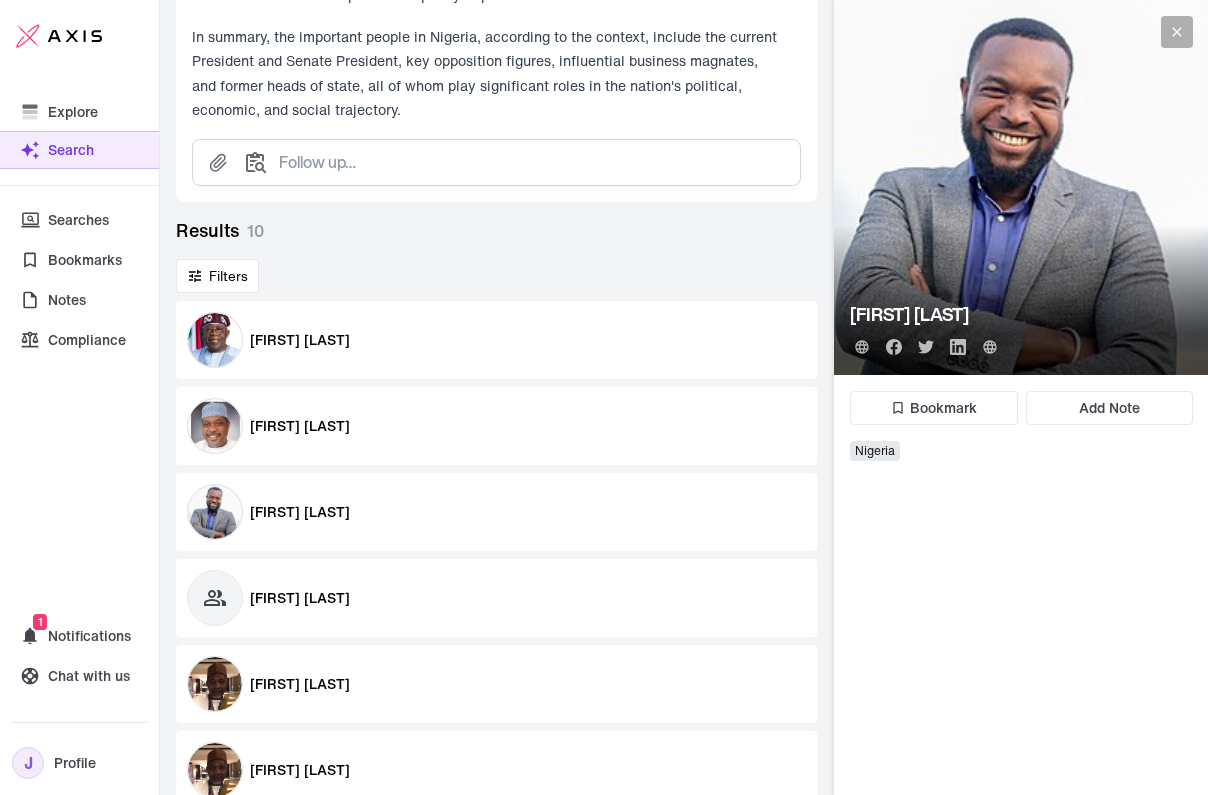 click at bounding box center [1177, 32] 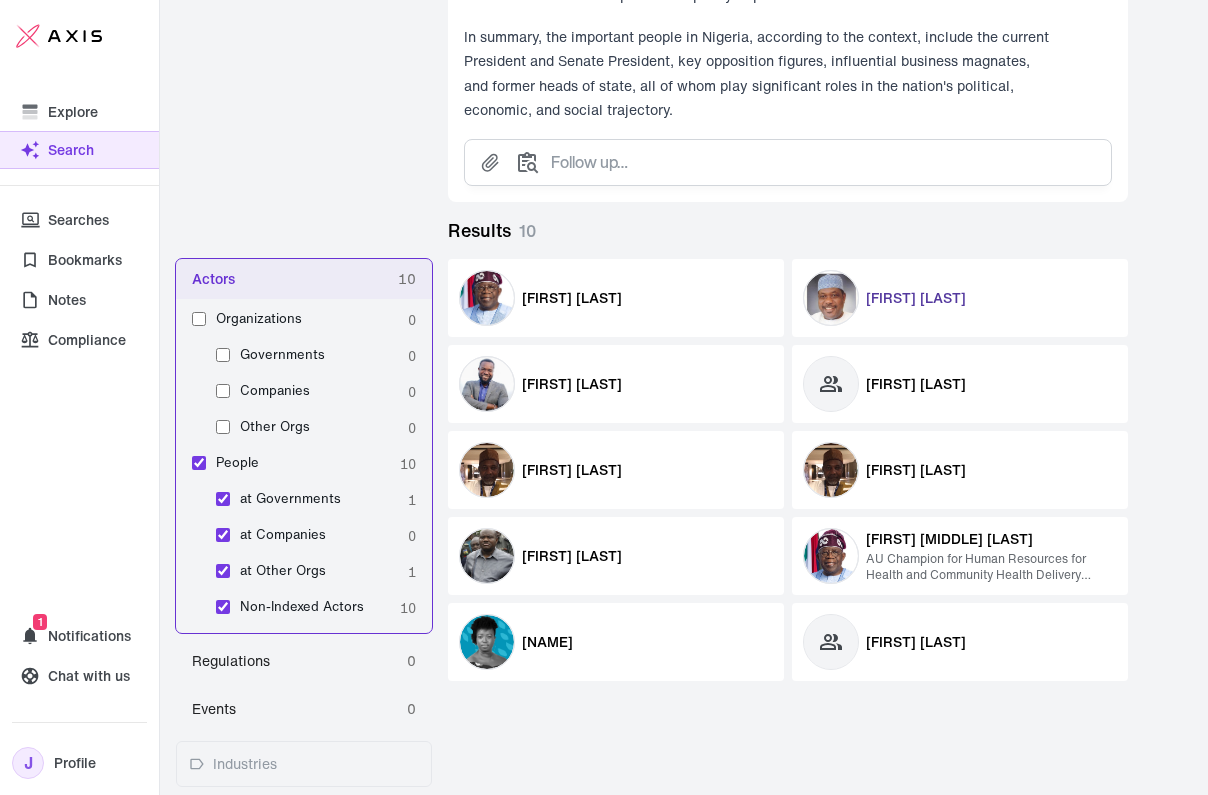 click on "[FIRST] [LAST]" at bounding box center (572, 297) 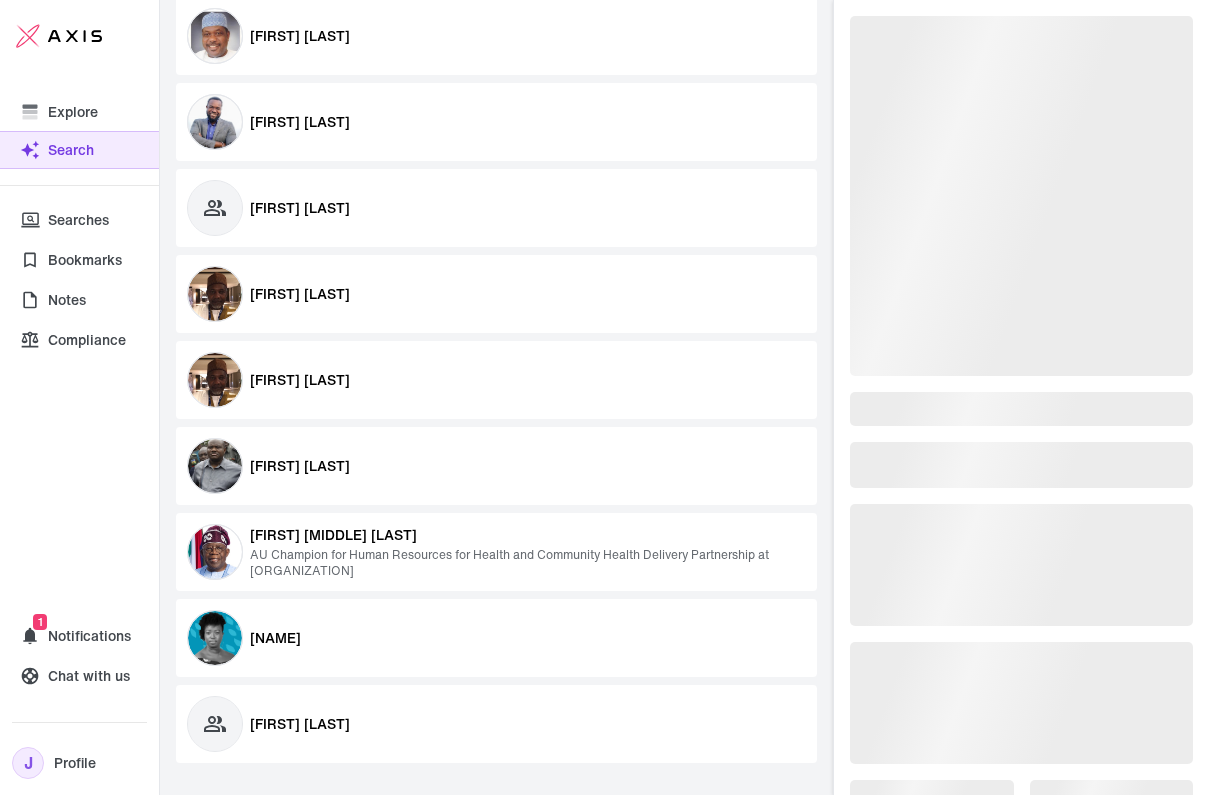 scroll, scrollTop: 1464, scrollLeft: 0, axis: vertical 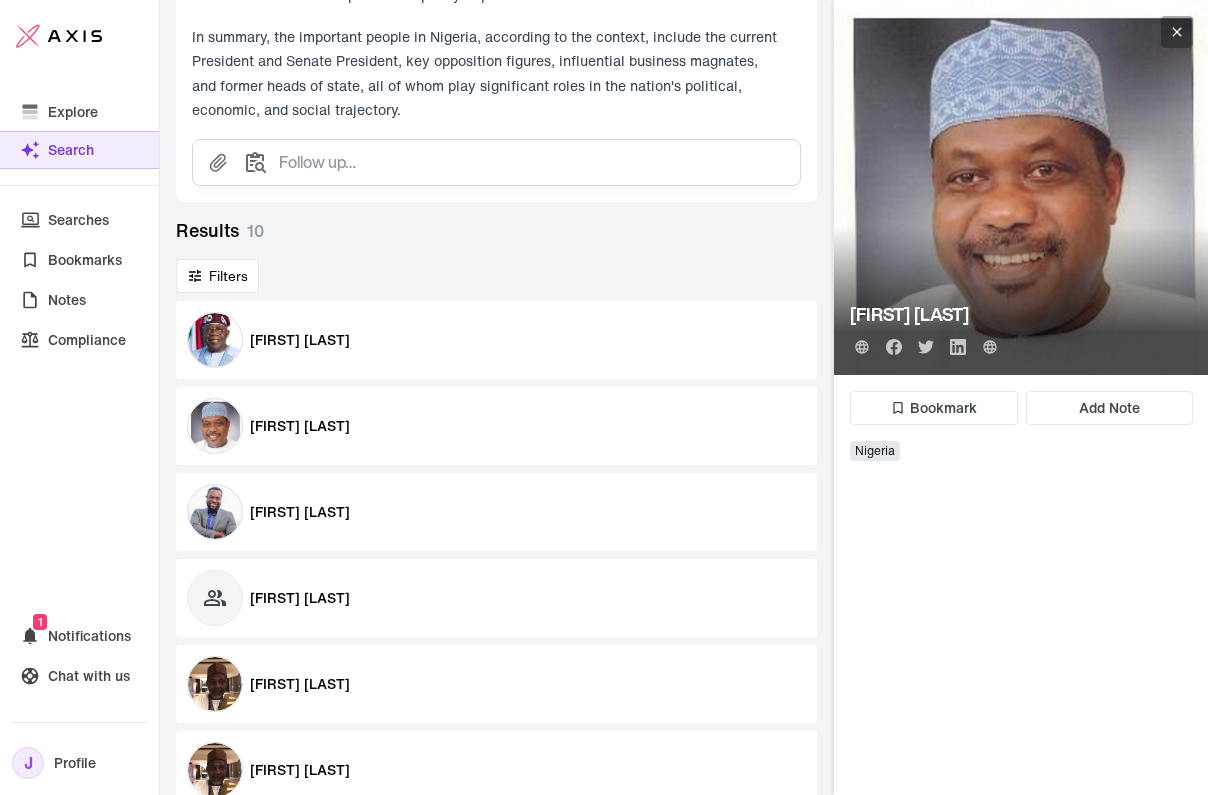 click at bounding box center (1177, 32) 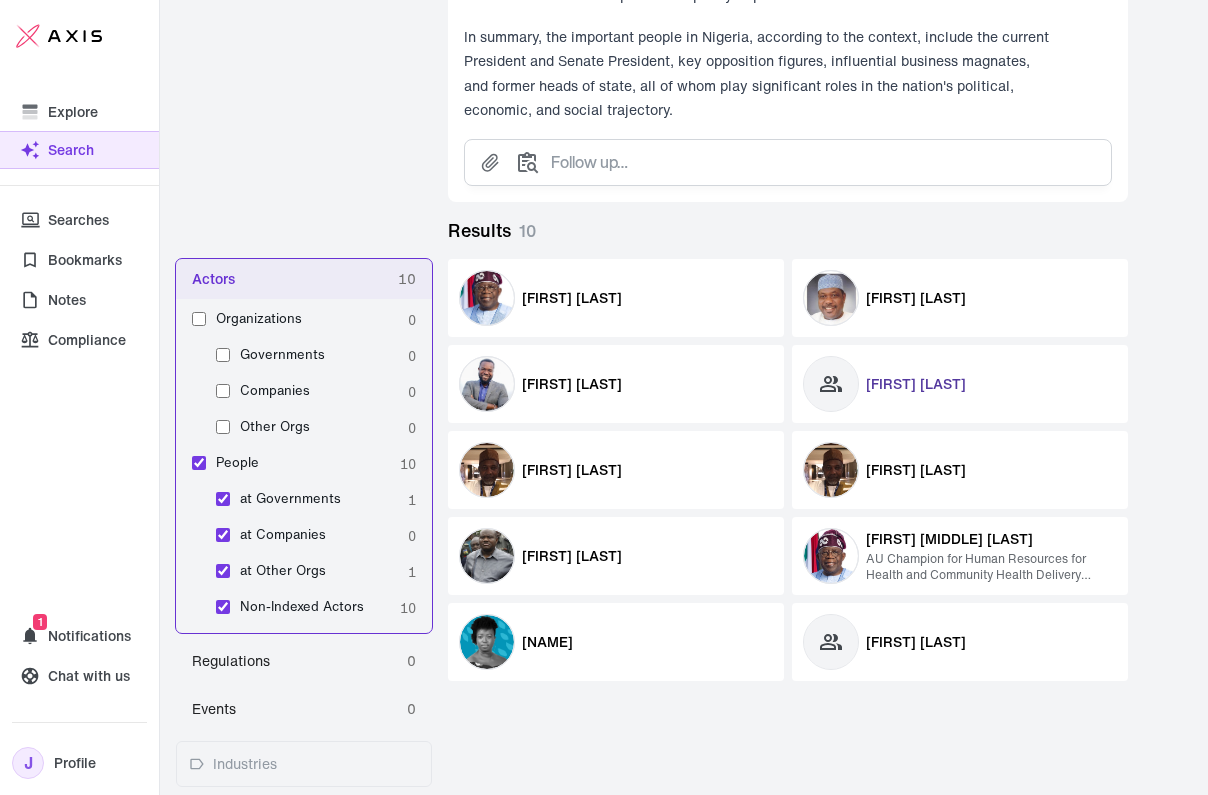 click on "[FIRST] [LAST]" at bounding box center (572, 297) 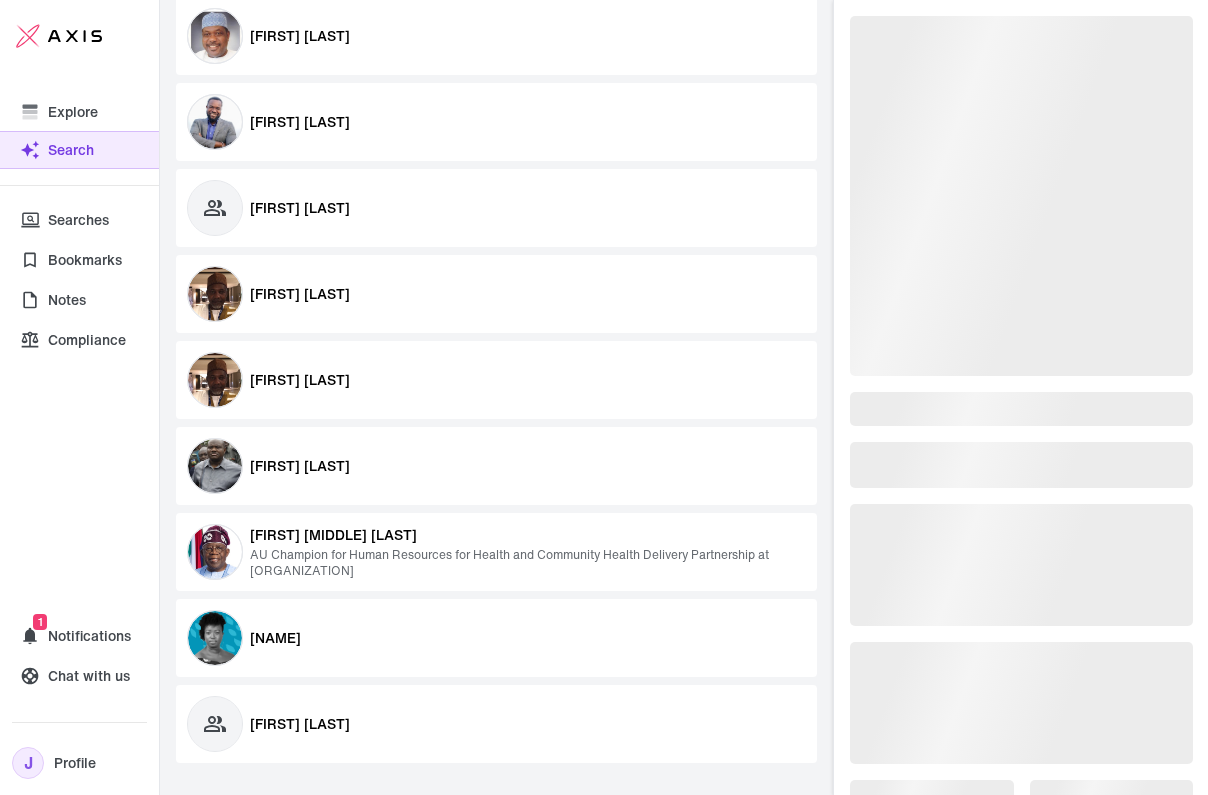 scroll, scrollTop: 1464, scrollLeft: 0, axis: vertical 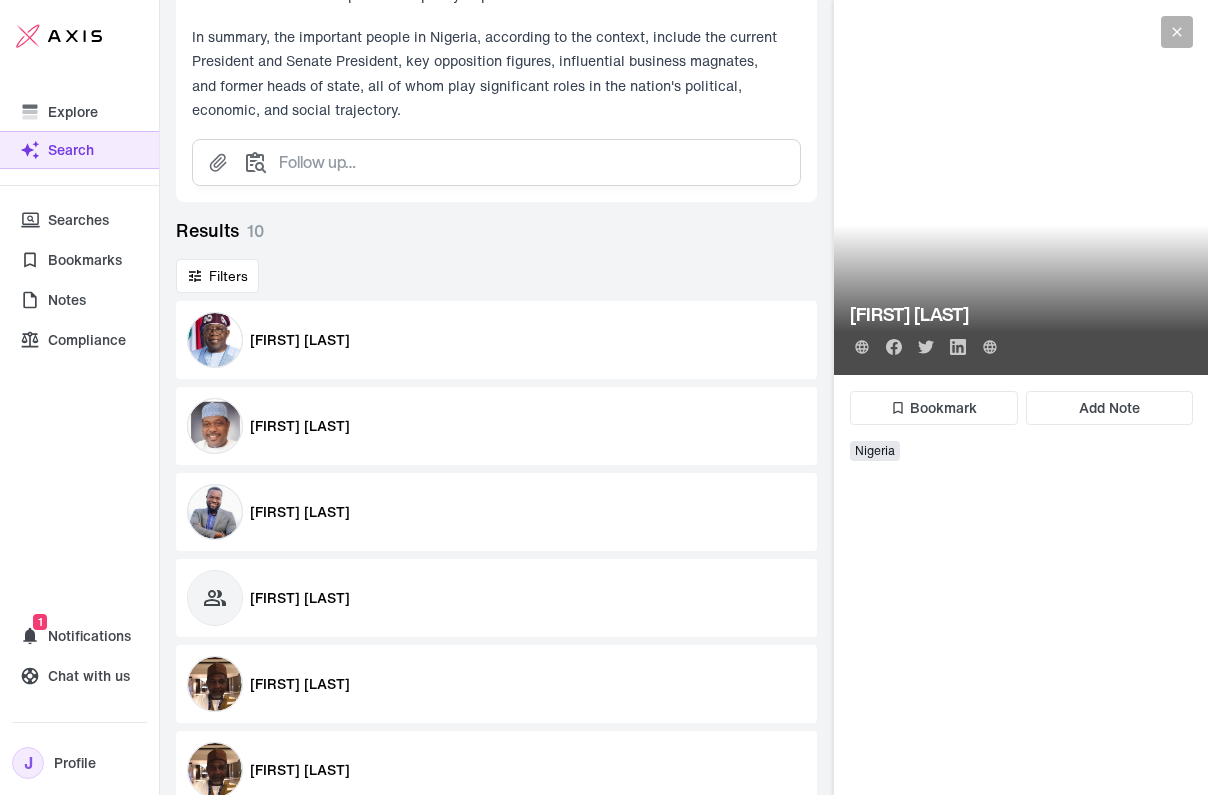 click at bounding box center [1177, 32] 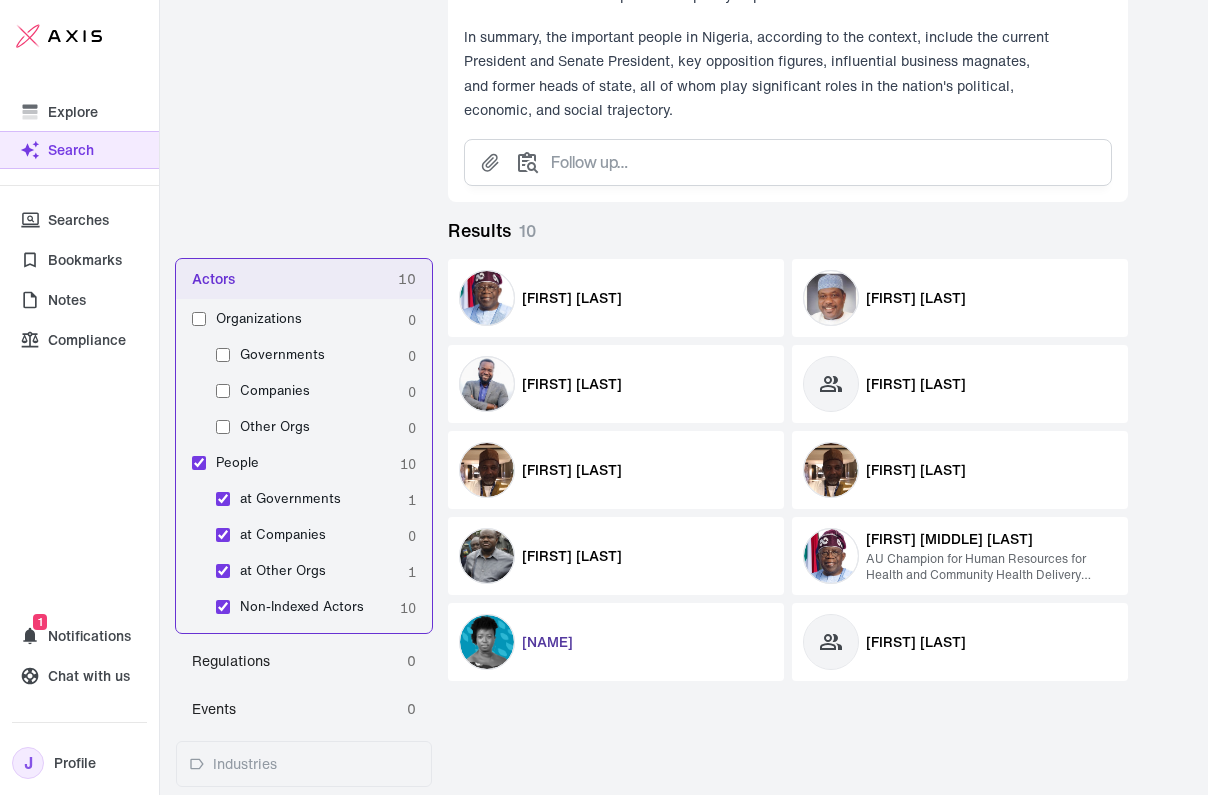 click on "[NAME]" at bounding box center (572, 297) 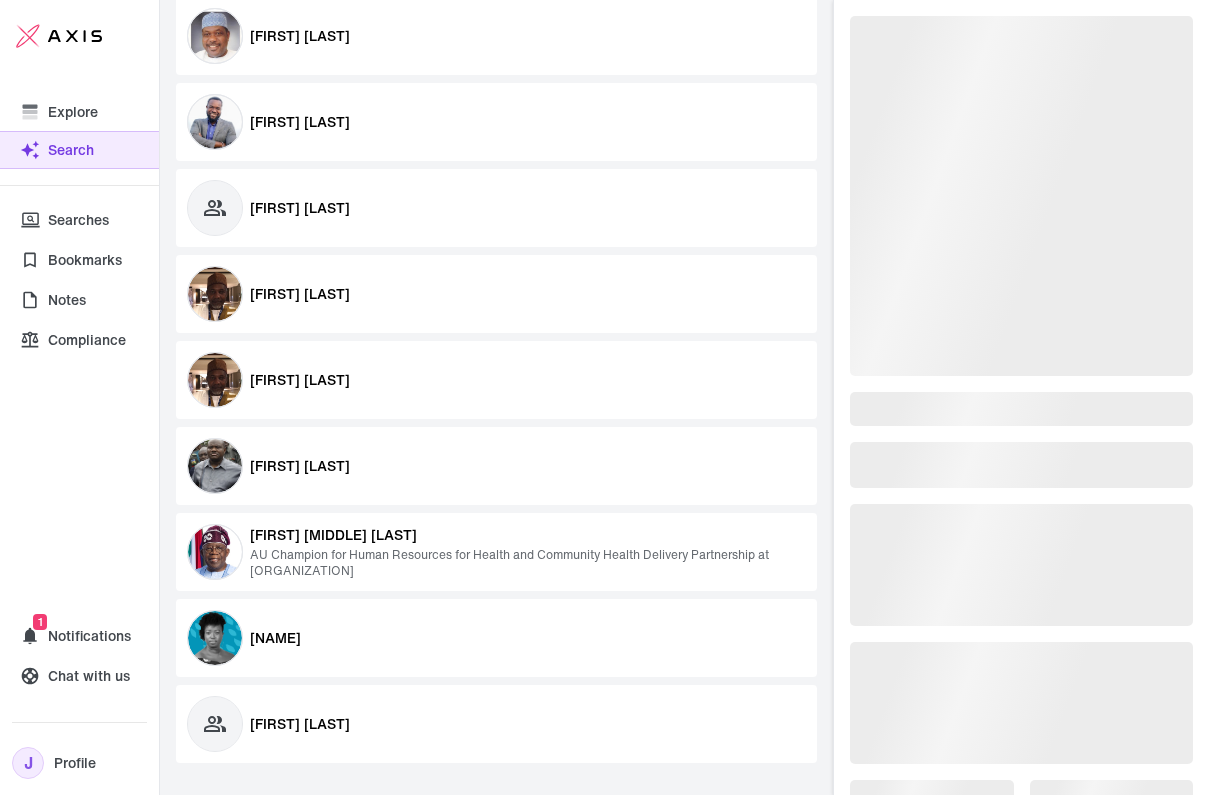 scroll, scrollTop: 1464, scrollLeft: 0, axis: vertical 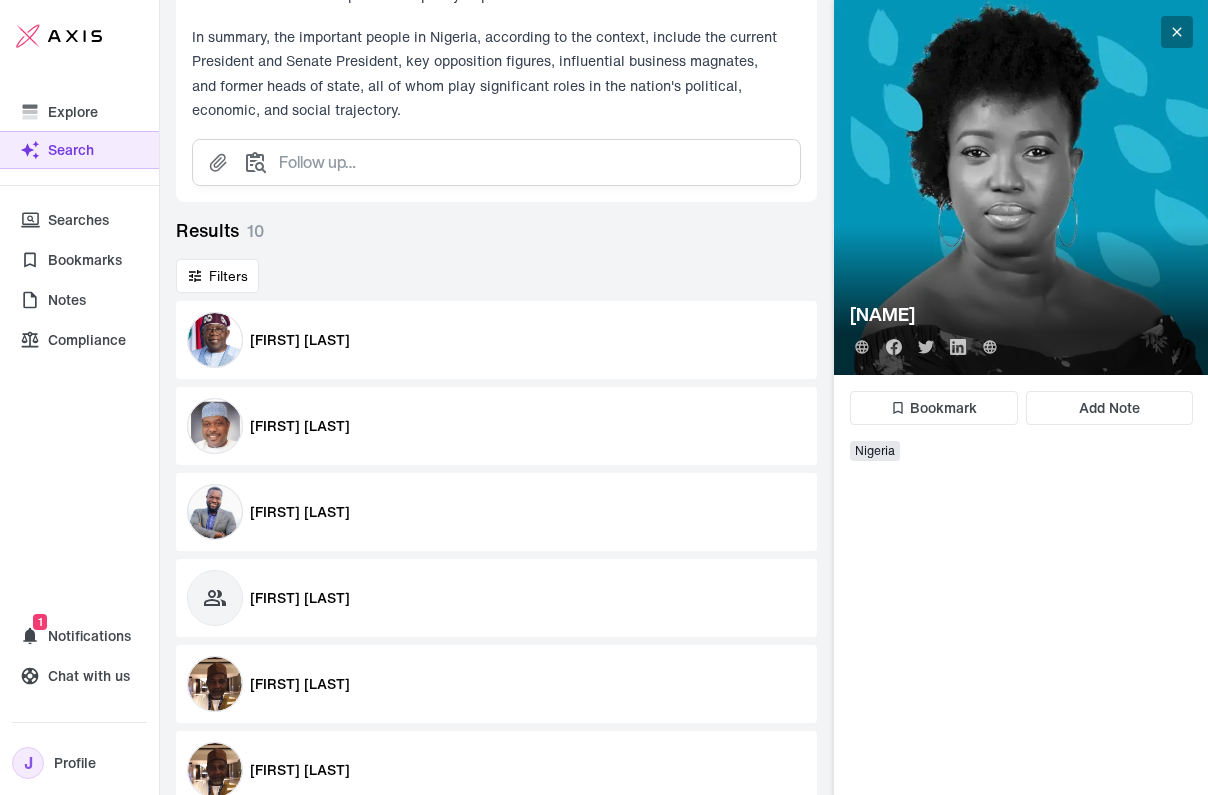 click at bounding box center [1176, 31] 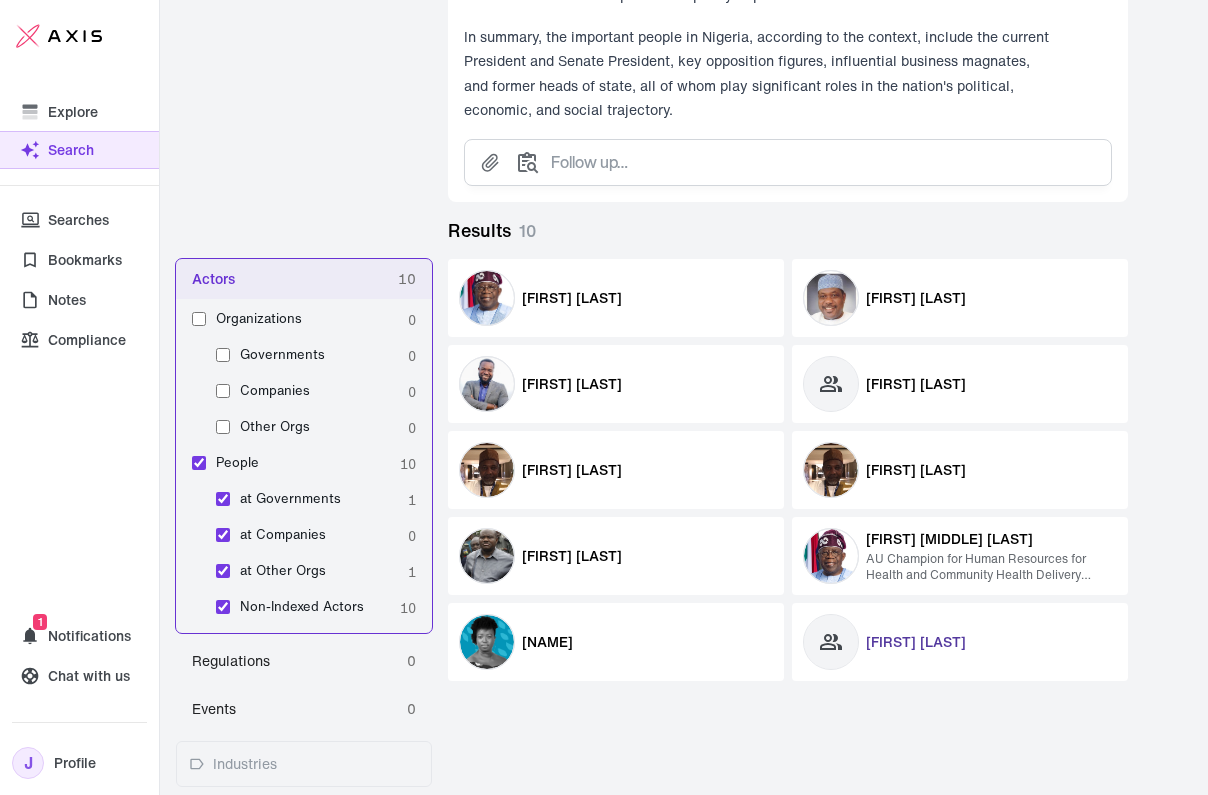 click on "[FIRST] [LAST]" at bounding box center [572, 297] 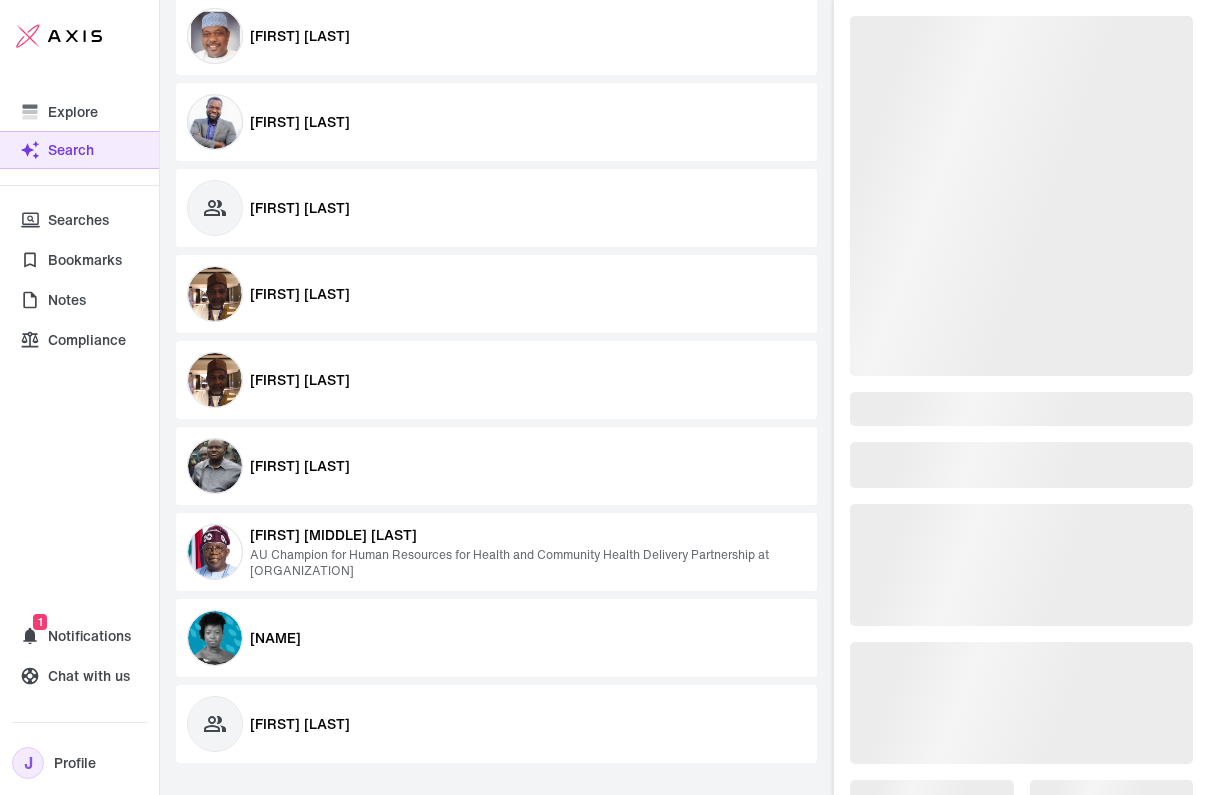 scroll, scrollTop: 1464, scrollLeft: 0, axis: vertical 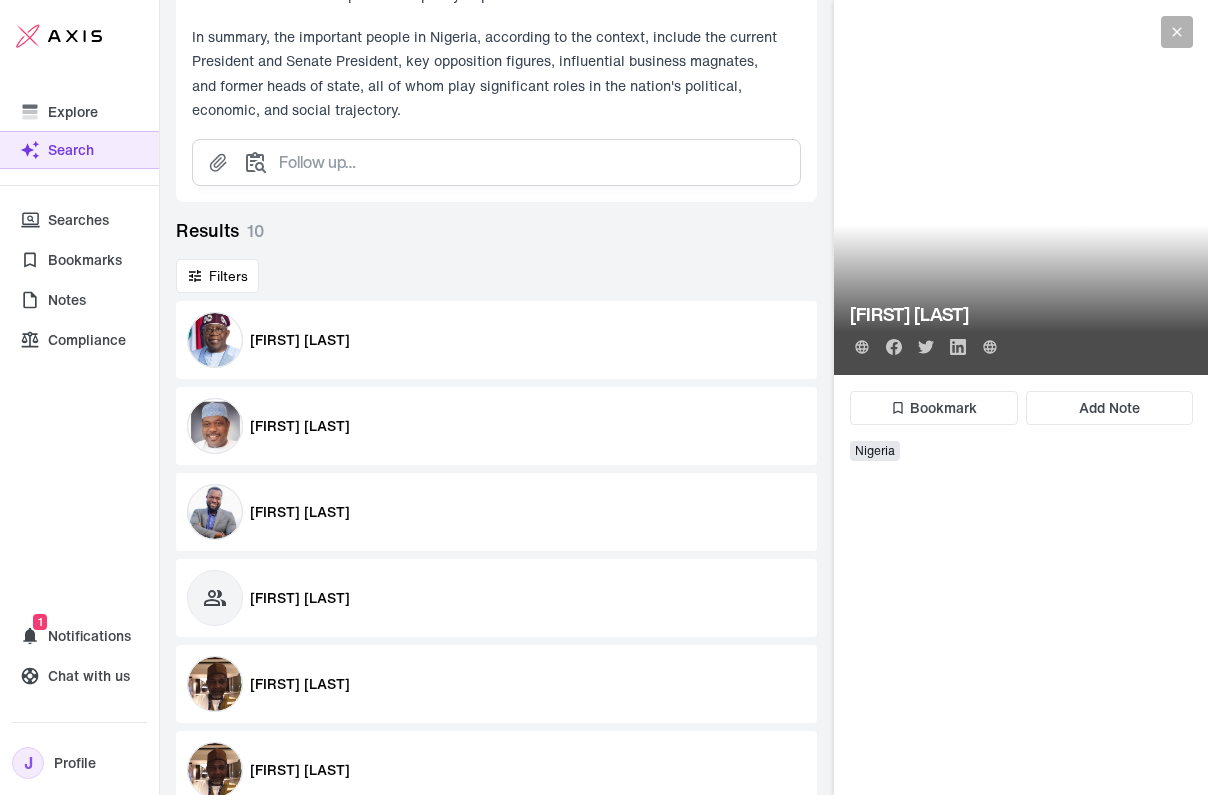 click at bounding box center (1177, 32) 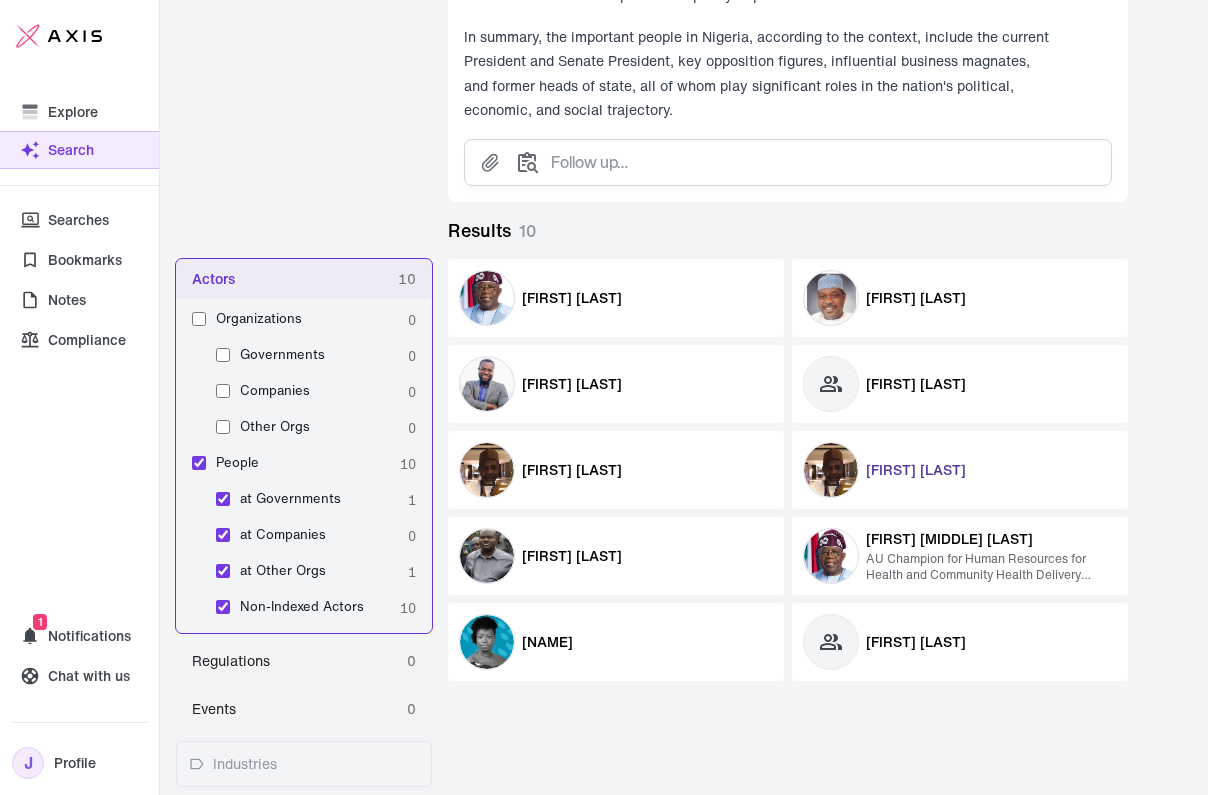 click on "[FIRST] [LAST]" at bounding box center [572, 298] 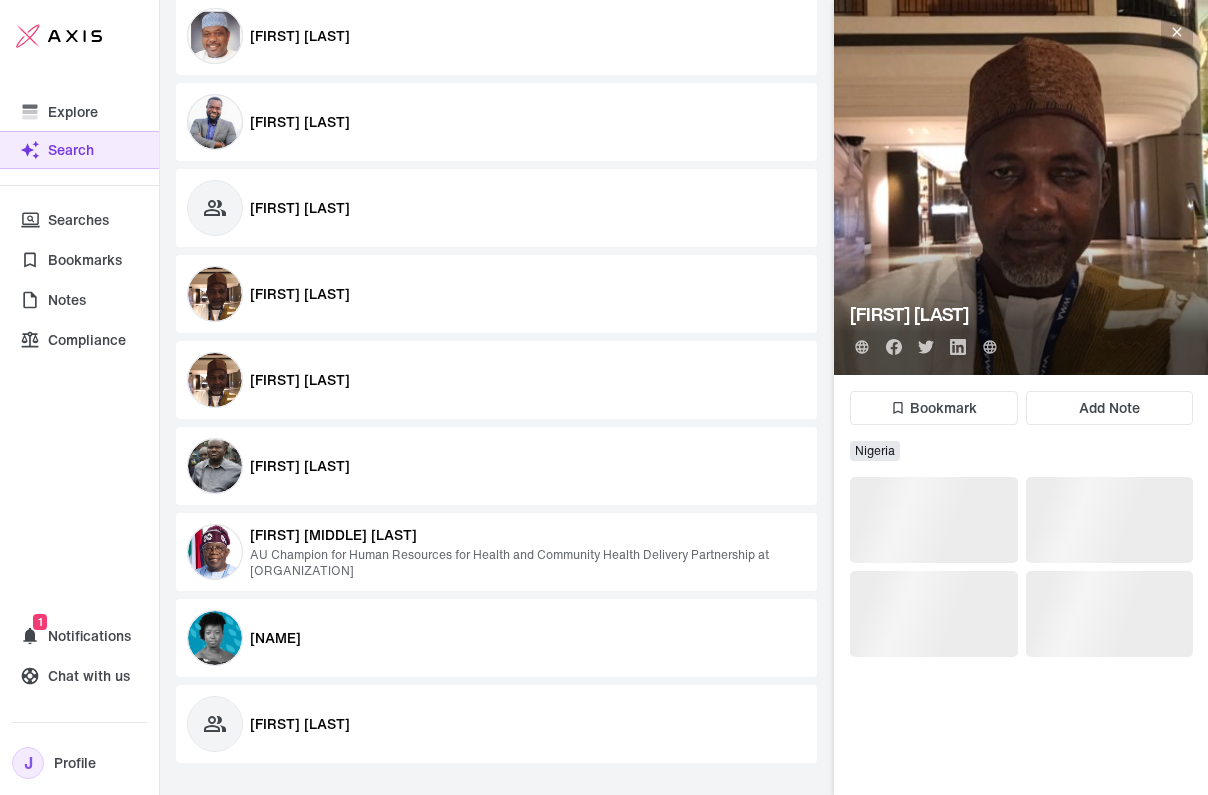 scroll, scrollTop: 1464, scrollLeft: 0, axis: vertical 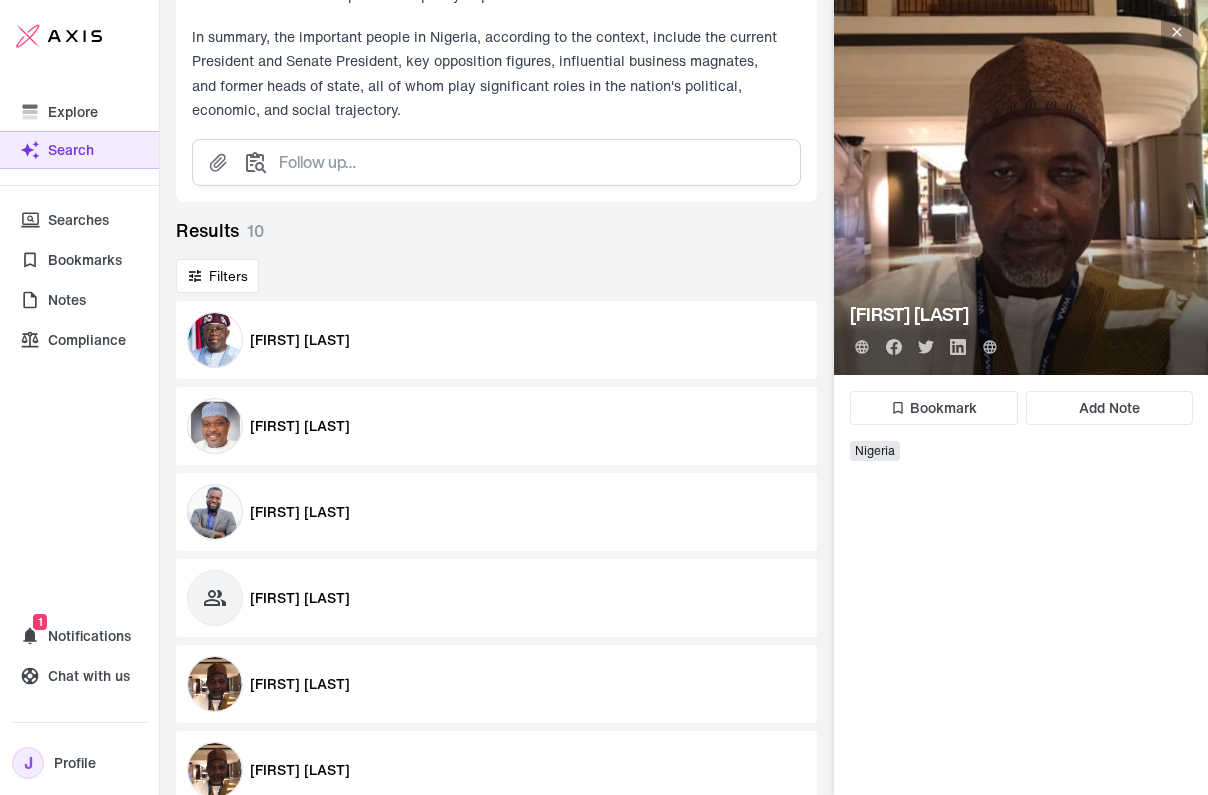 click at bounding box center (1177, 32) 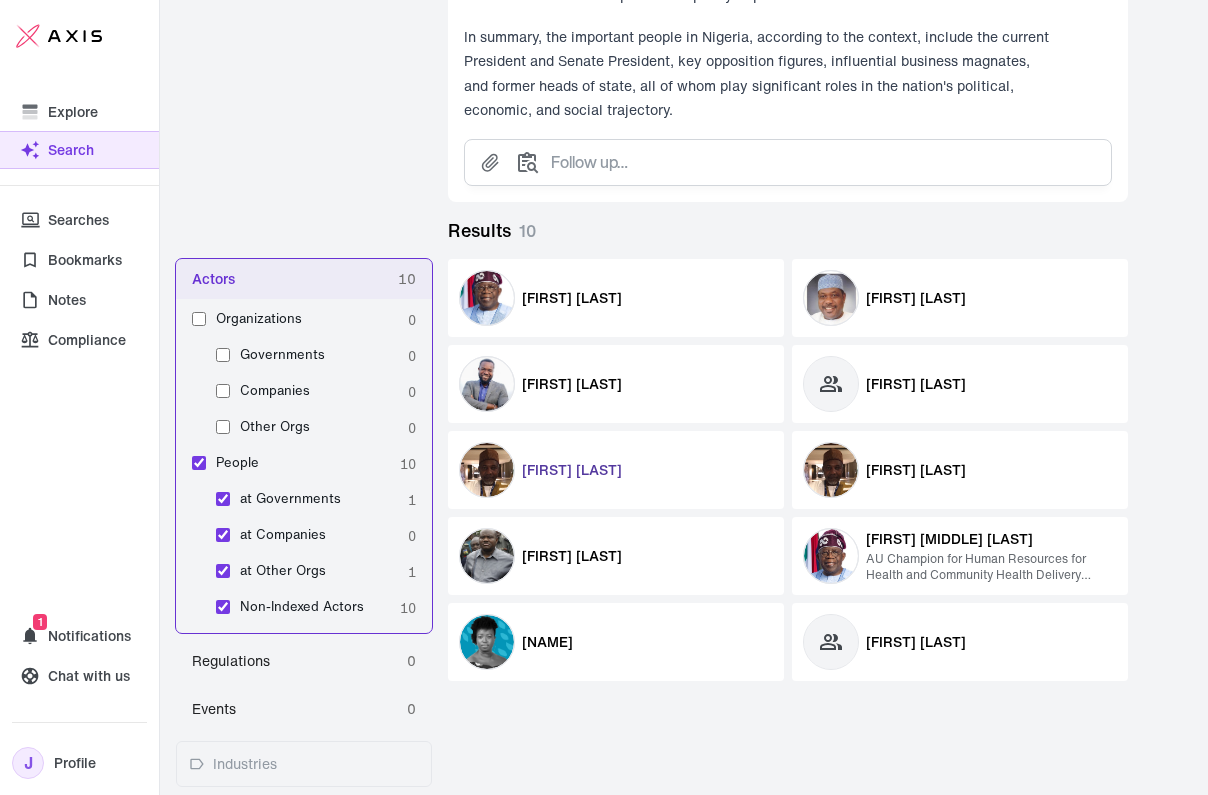 click on "[FIRST] [LAST]" at bounding box center (572, 297) 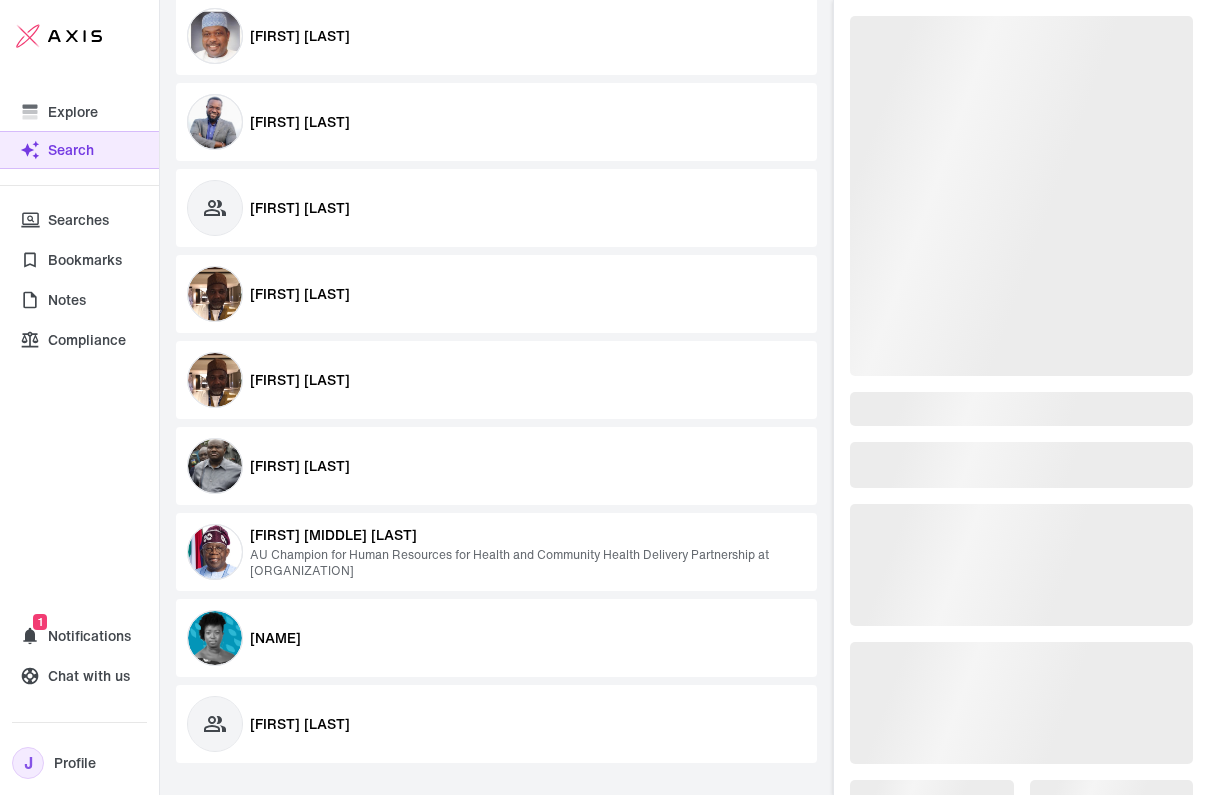 scroll, scrollTop: 1464, scrollLeft: 0, axis: vertical 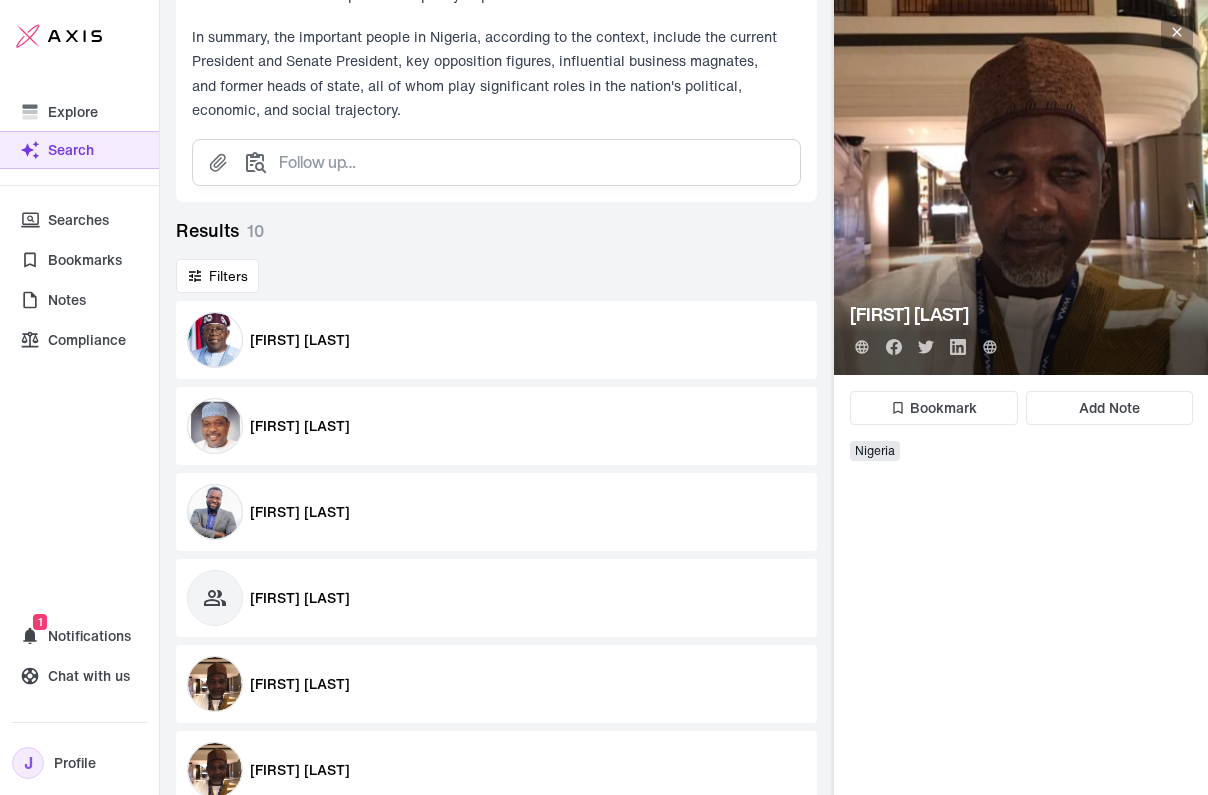 click at bounding box center (1177, 32) 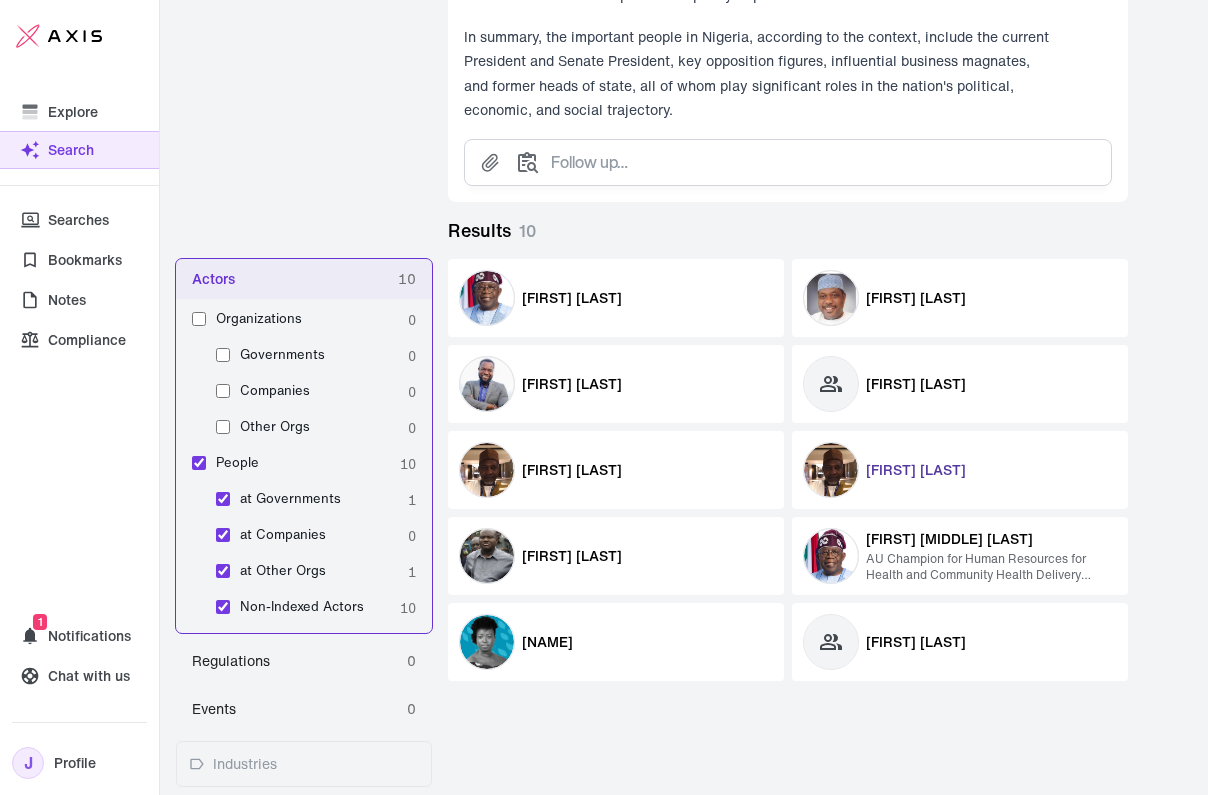click on "[FIRST] [LAST]" at bounding box center (572, 297) 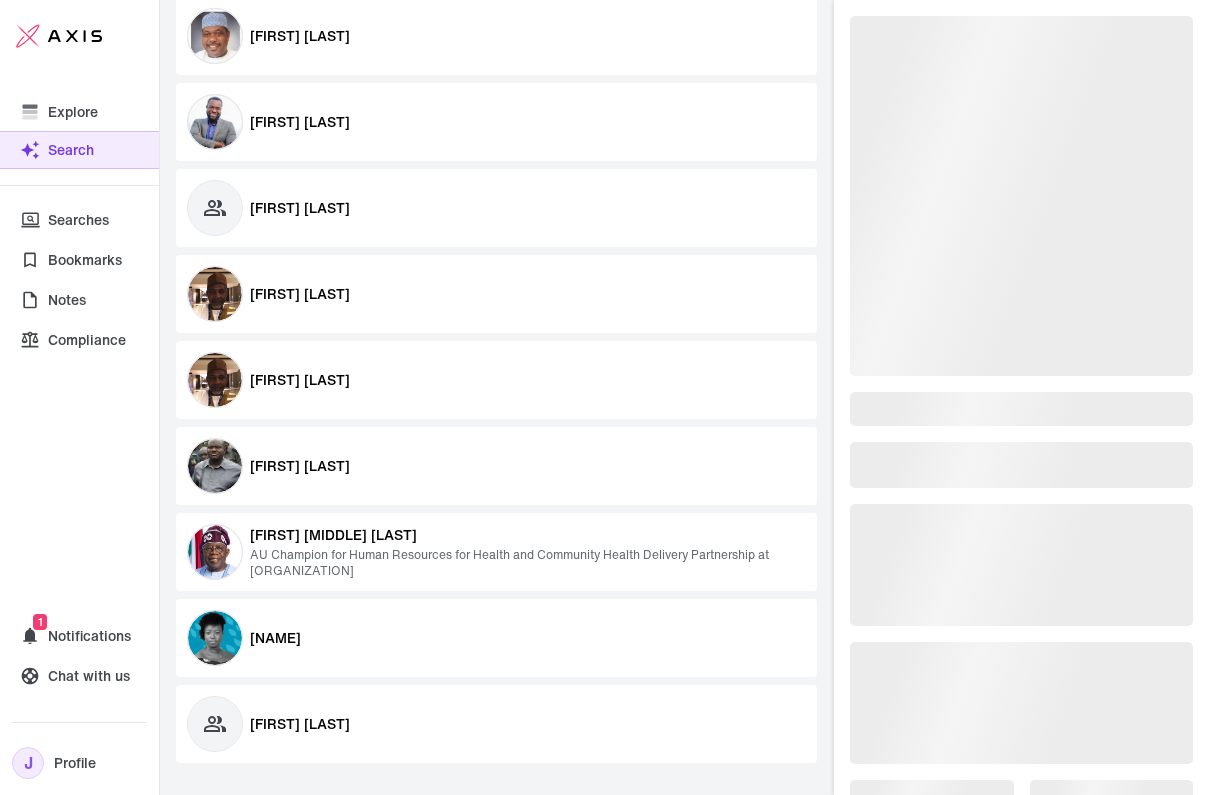 scroll, scrollTop: 1464, scrollLeft: 0, axis: vertical 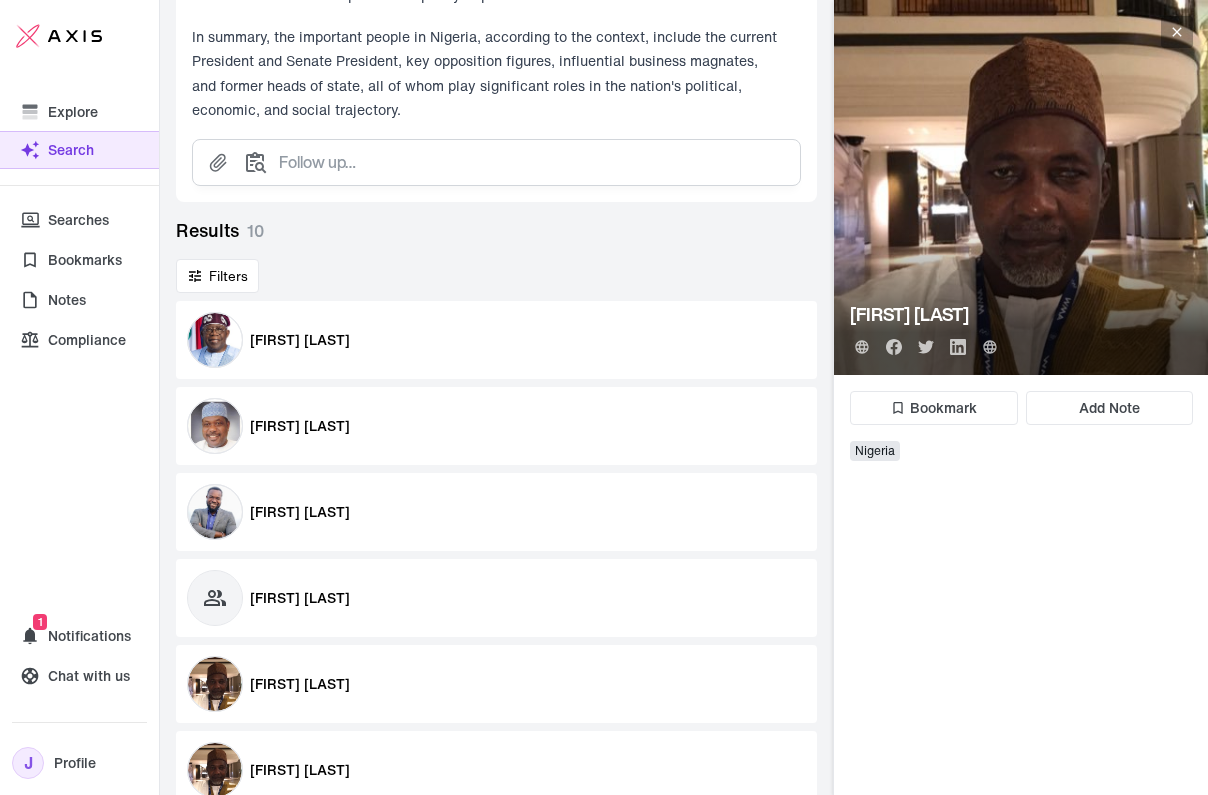 click at bounding box center [1177, 32] 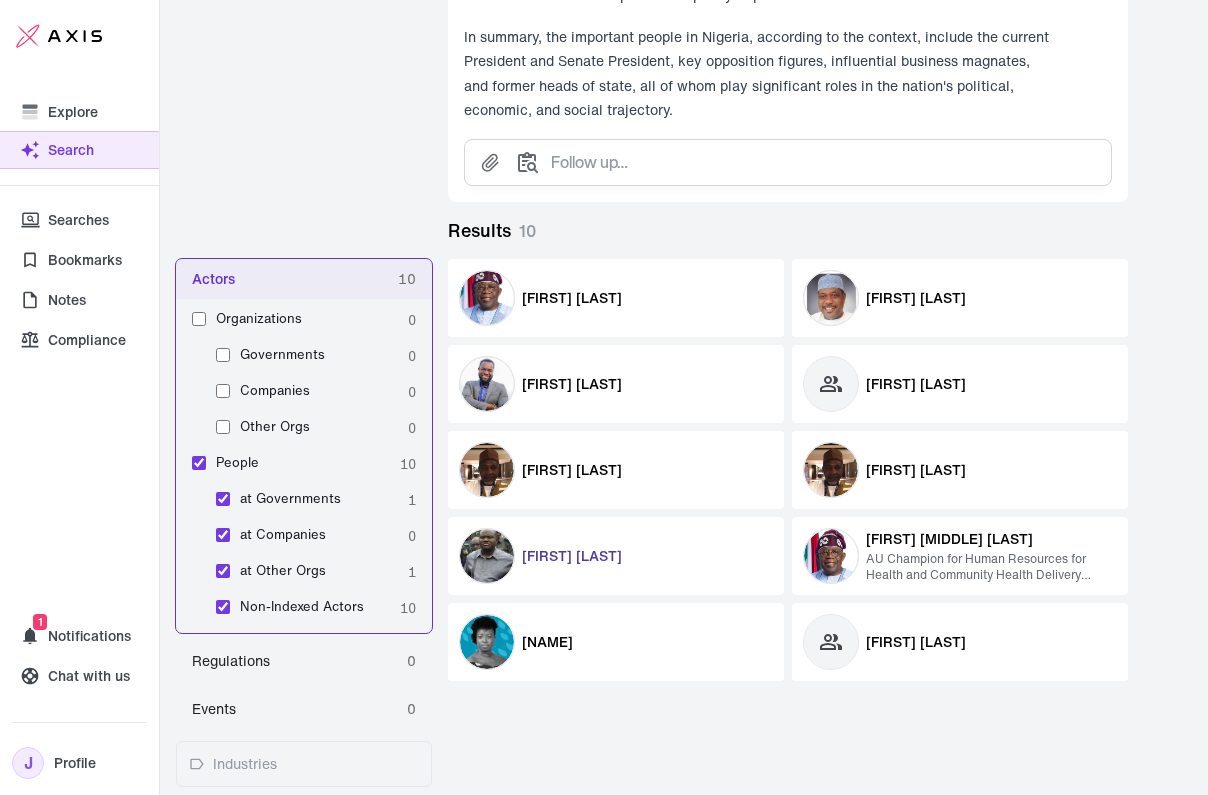 click on "[FIRST] [LAST]" at bounding box center (572, 297) 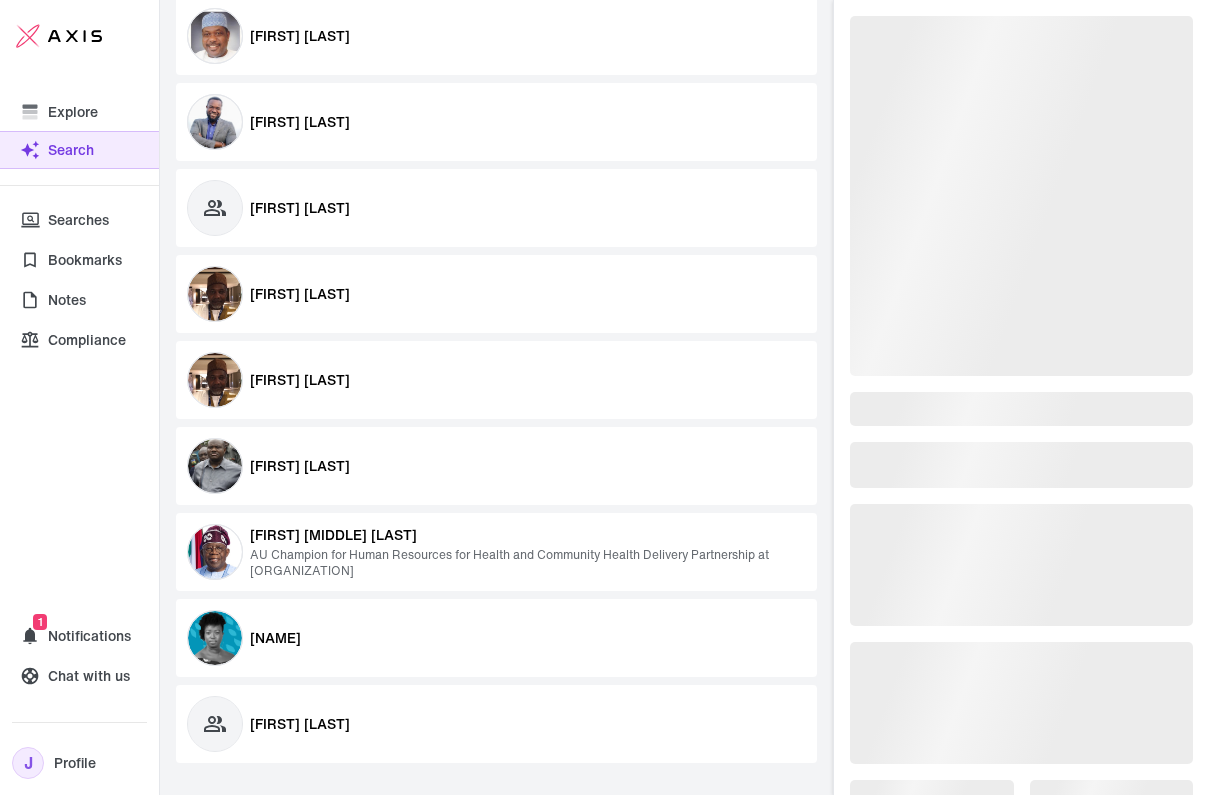 scroll, scrollTop: 1464, scrollLeft: 0, axis: vertical 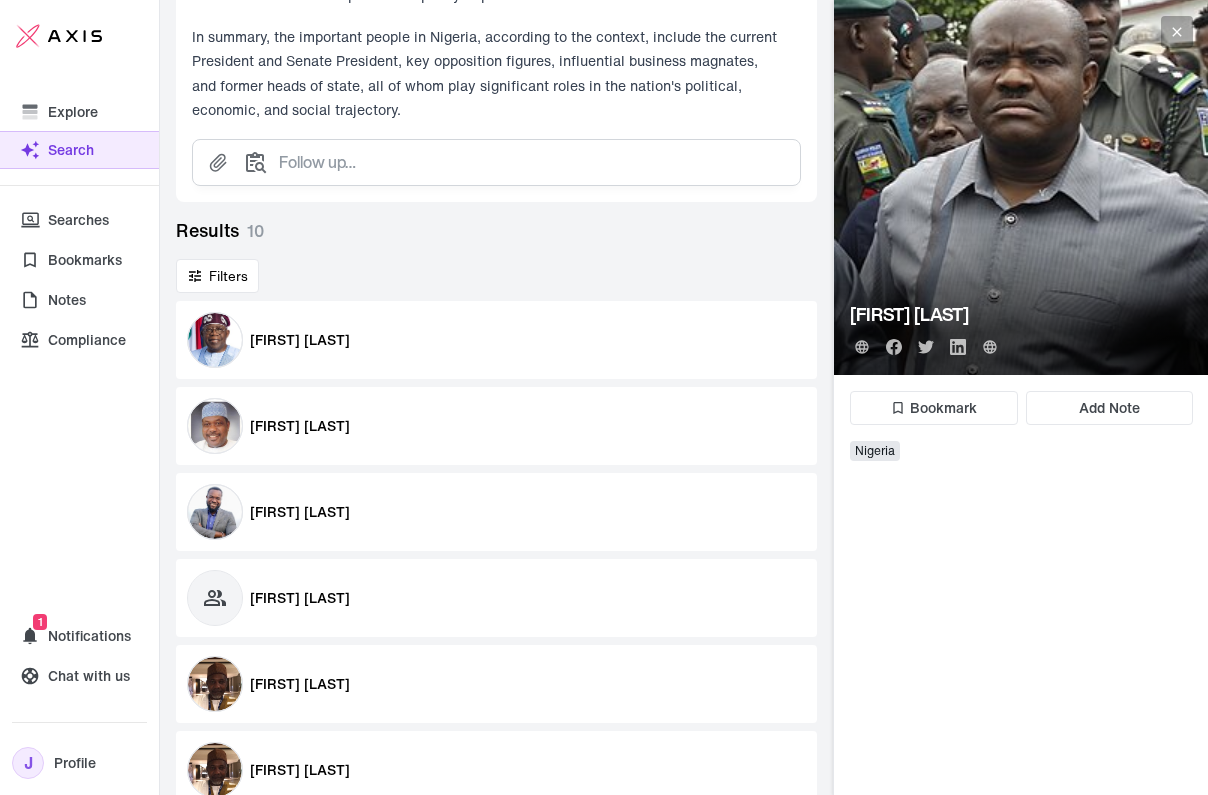 click at bounding box center [1177, 32] 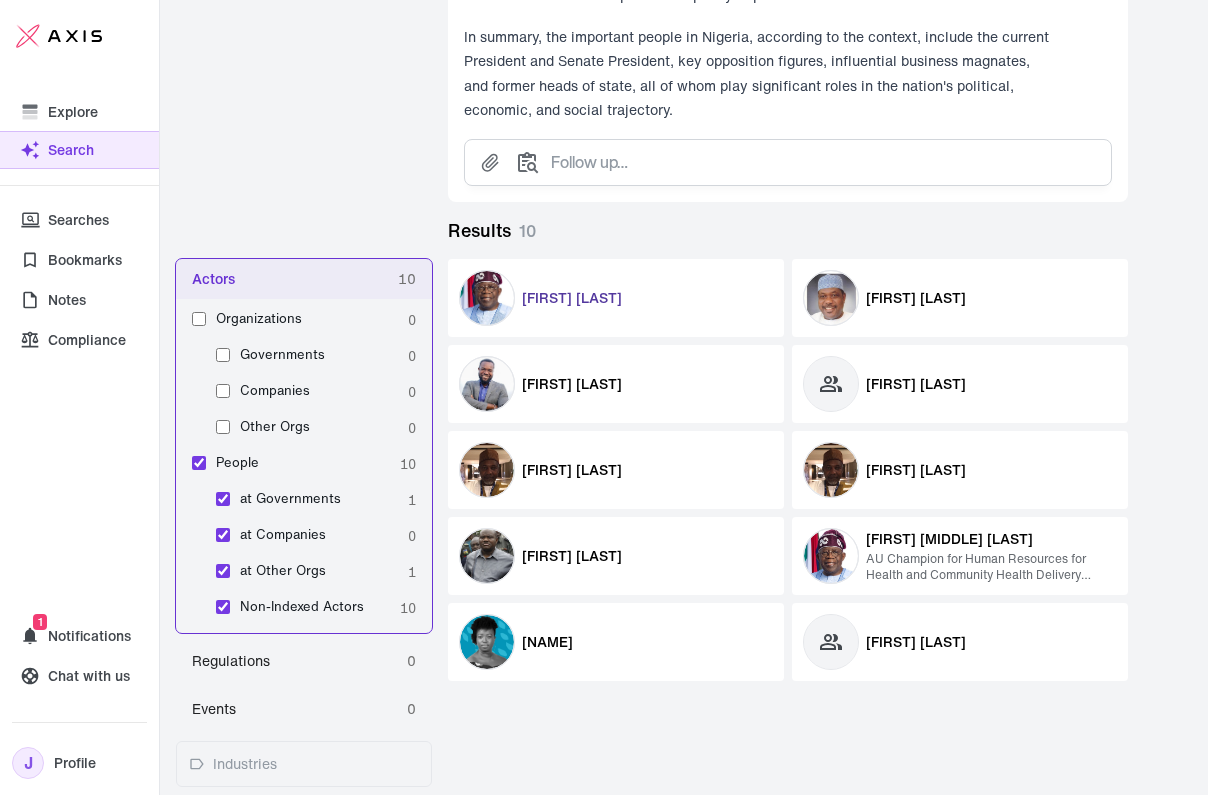 click on "[FIRST] [LAST]" at bounding box center (572, 298) 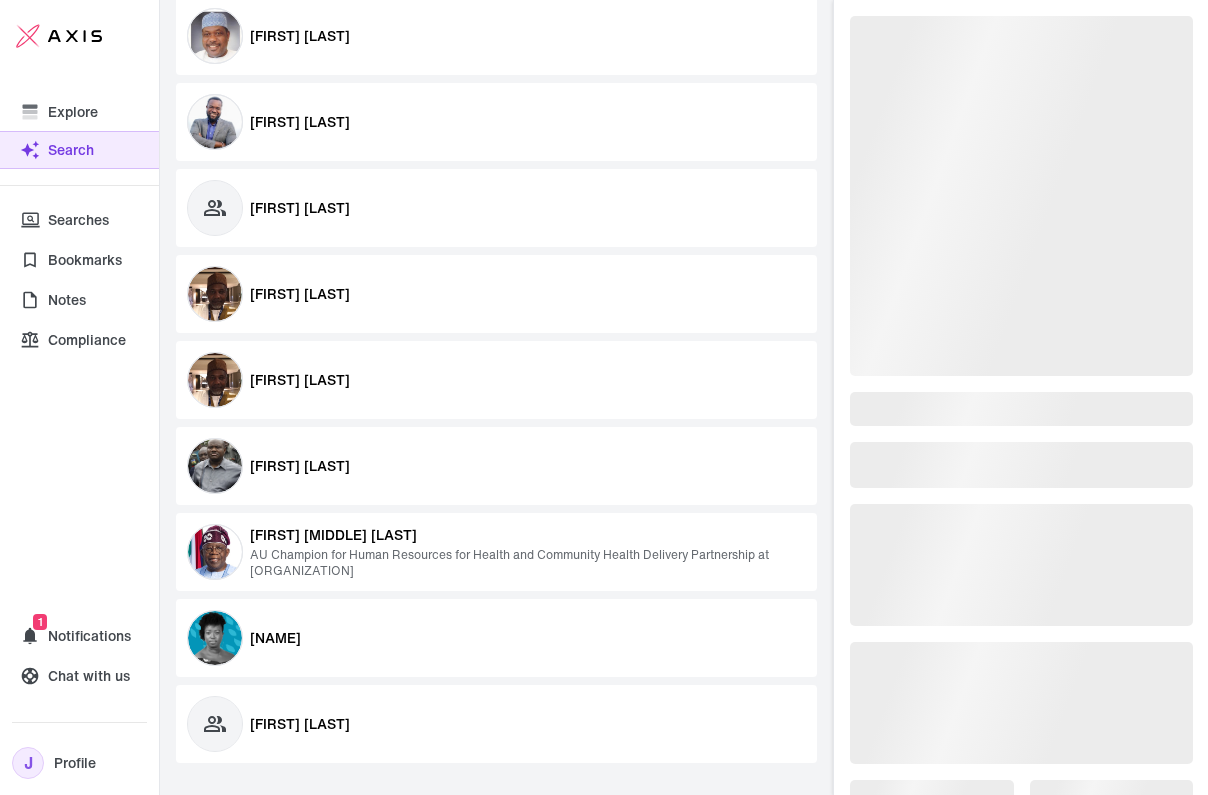 scroll, scrollTop: 1464, scrollLeft: 0, axis: vertical 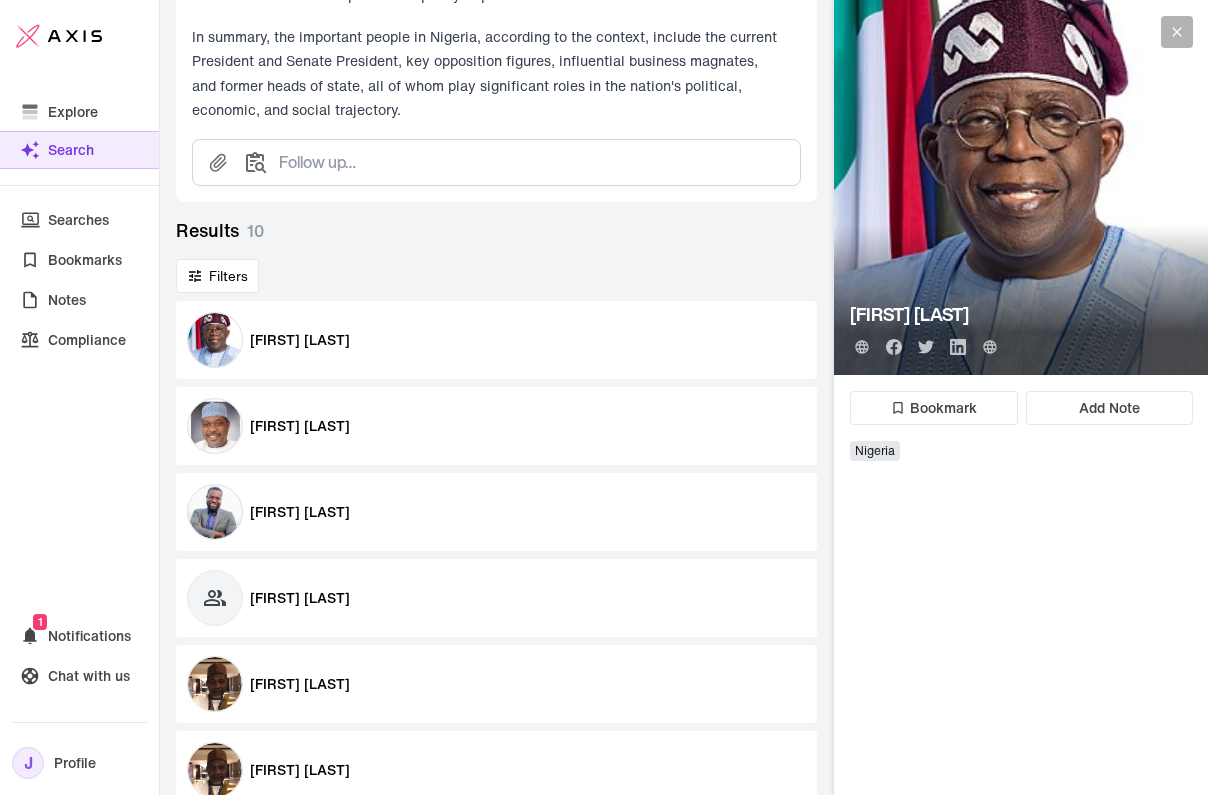 click at bounding box center (1177, 32) 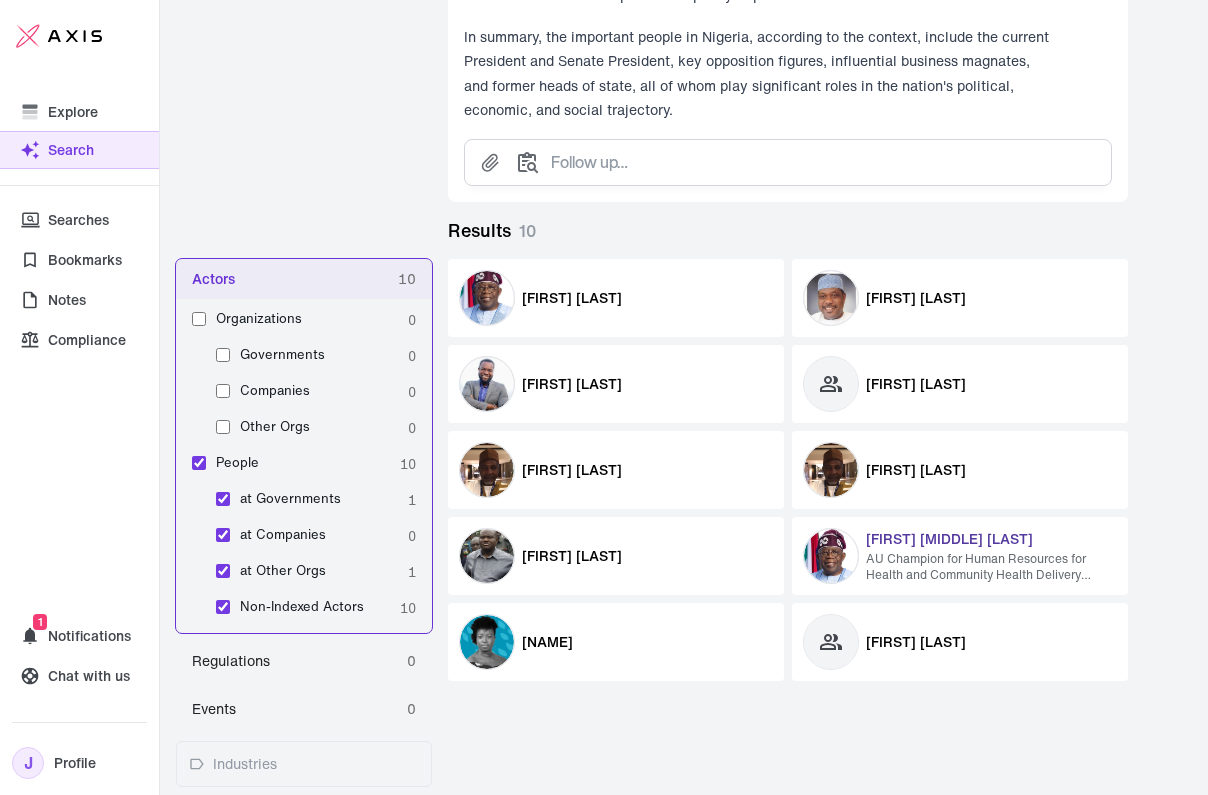 click on "AU Champion for Human Resources for Health and Community Health Delivery Partnership at [ORGANIZATION]" at bounding box center (991, 567) 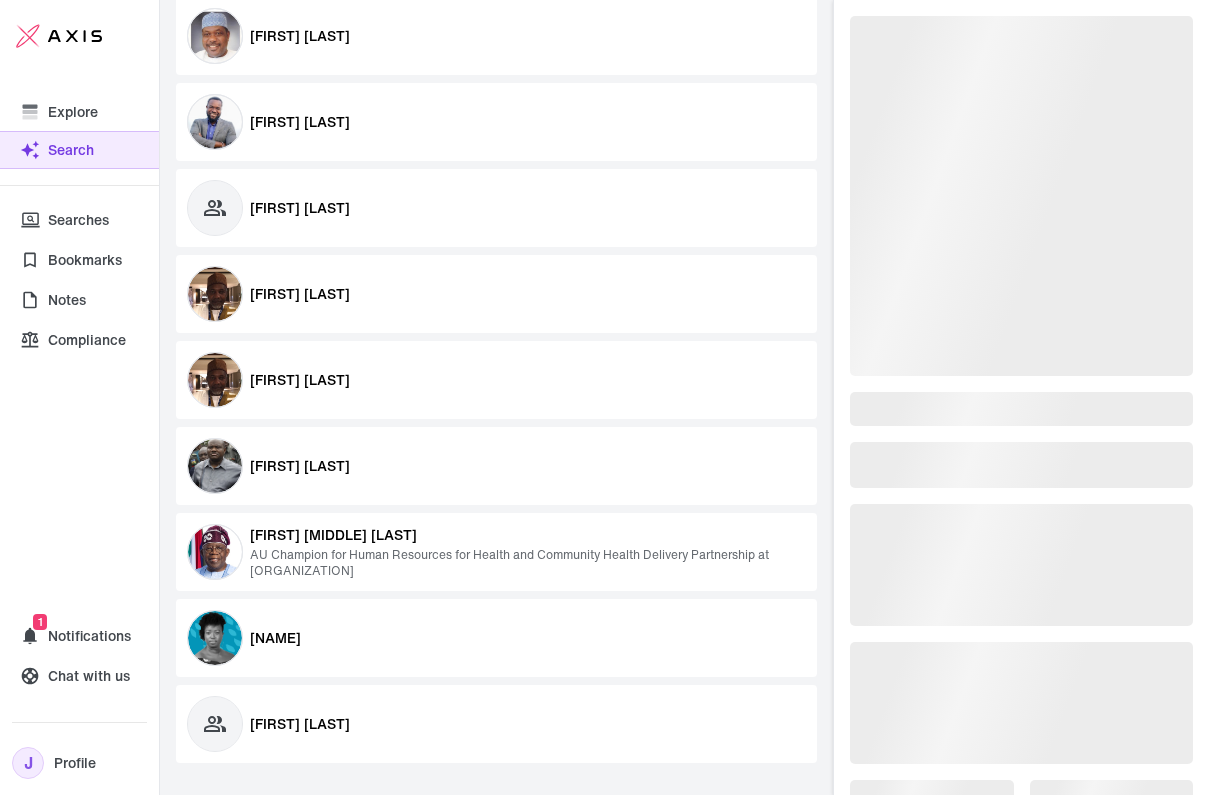 scroll, scrollTop: 1464, scrollLeft: 0, axis: vertical 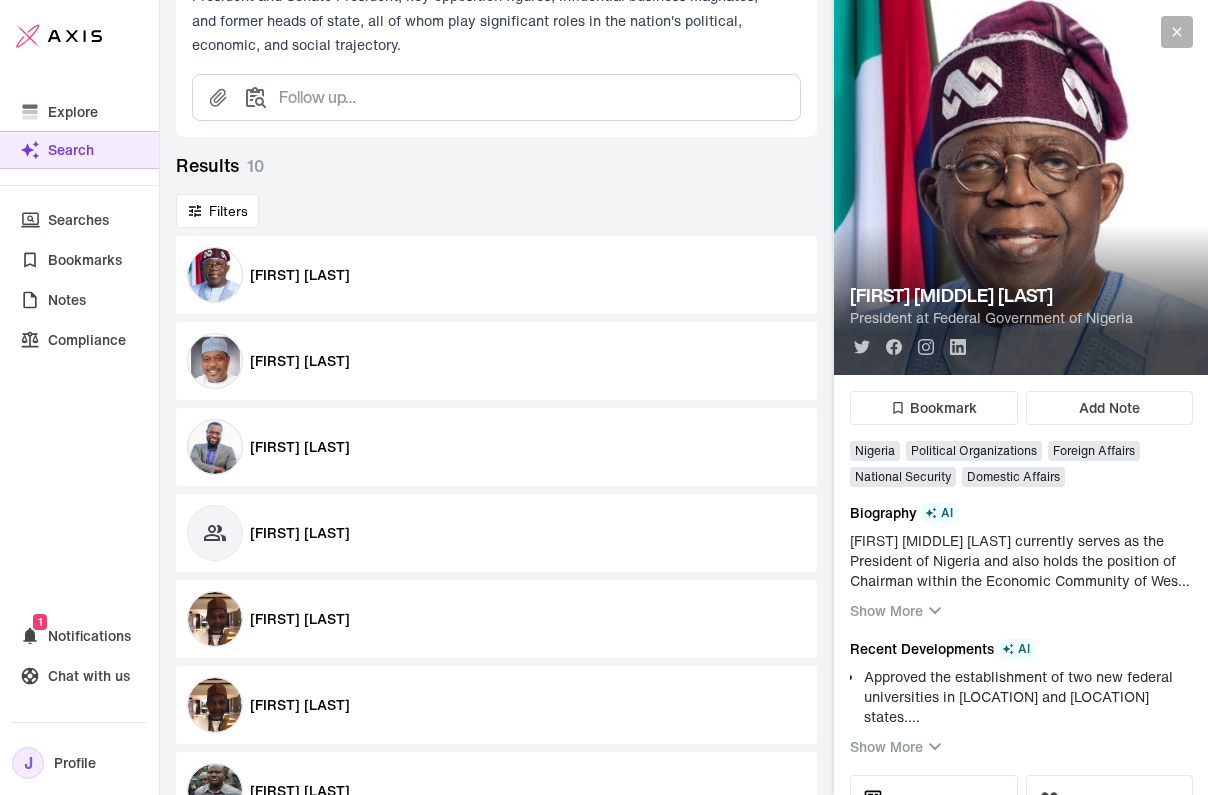click at bounding box center (1177, 32) 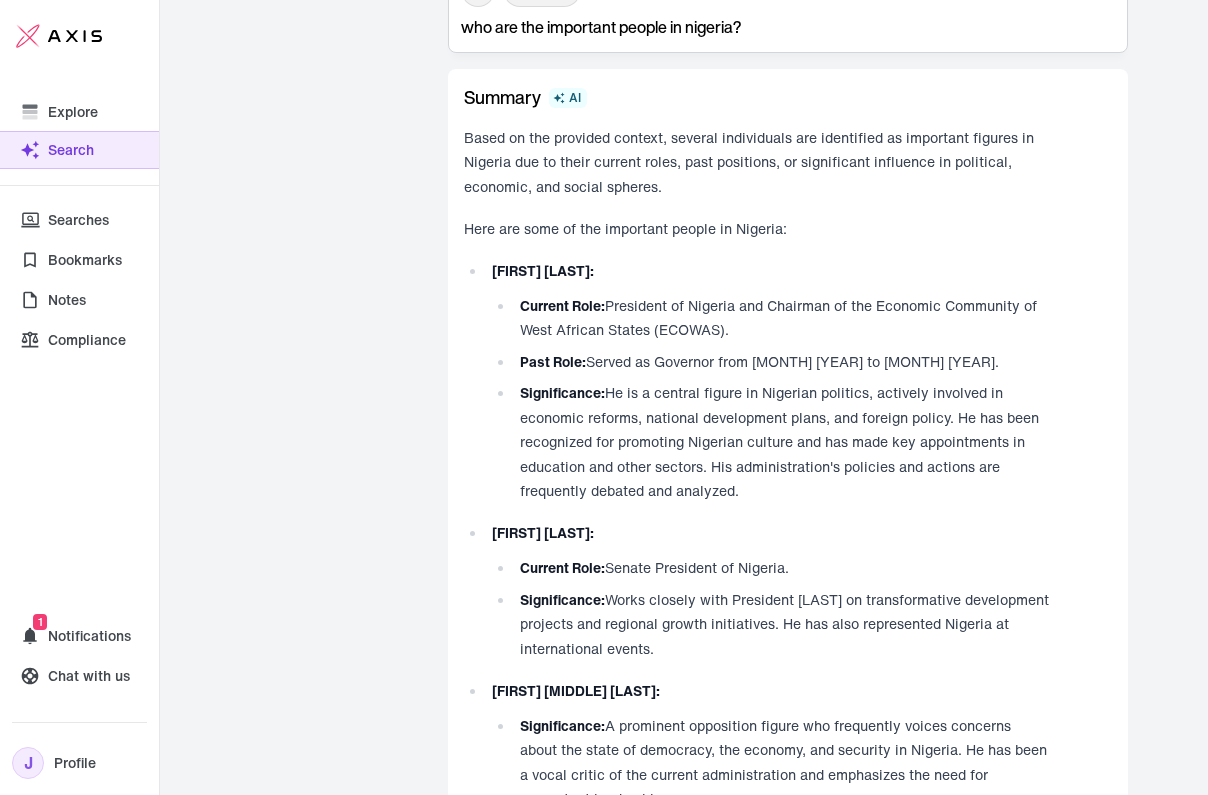 scroll, scrollTop: 70, scrollLeft: 0, axis: vertical 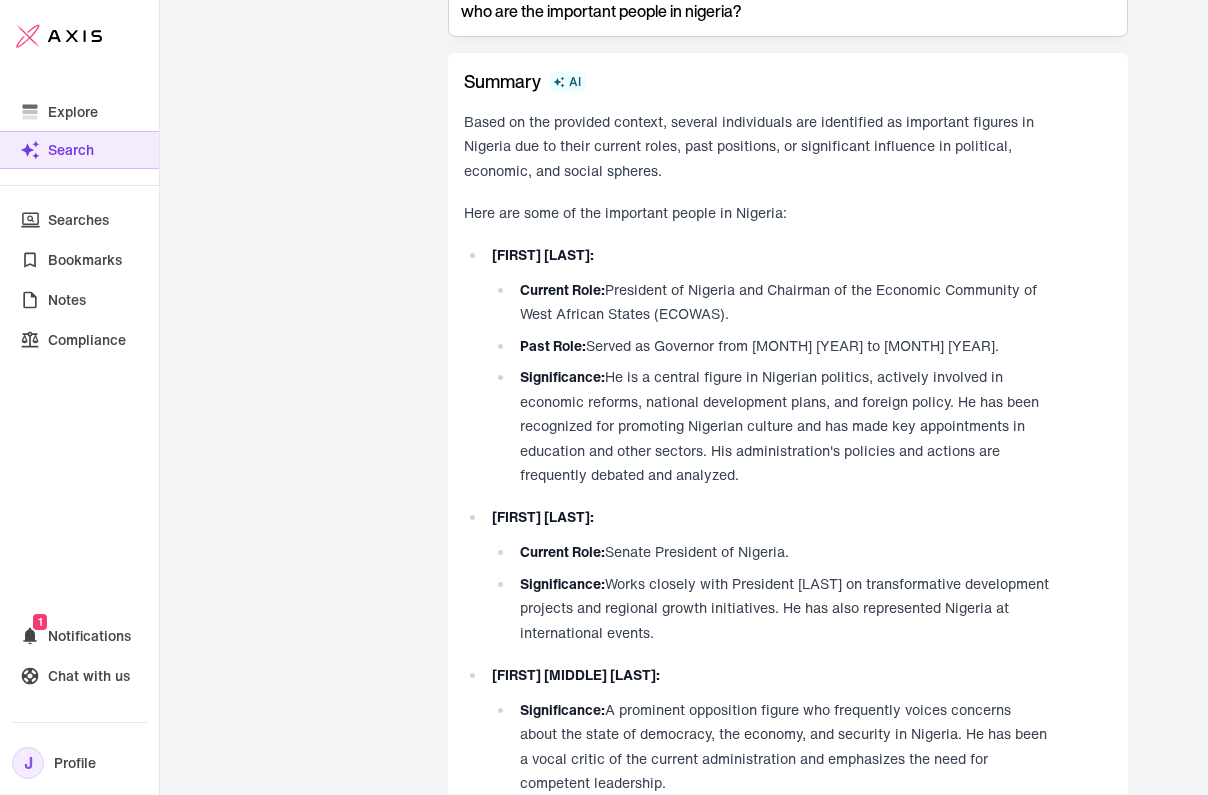 drag, startPoint x: 491, startPoint y: 672, endPoint x: 685, endPoint y: 668, distance: 194.04123 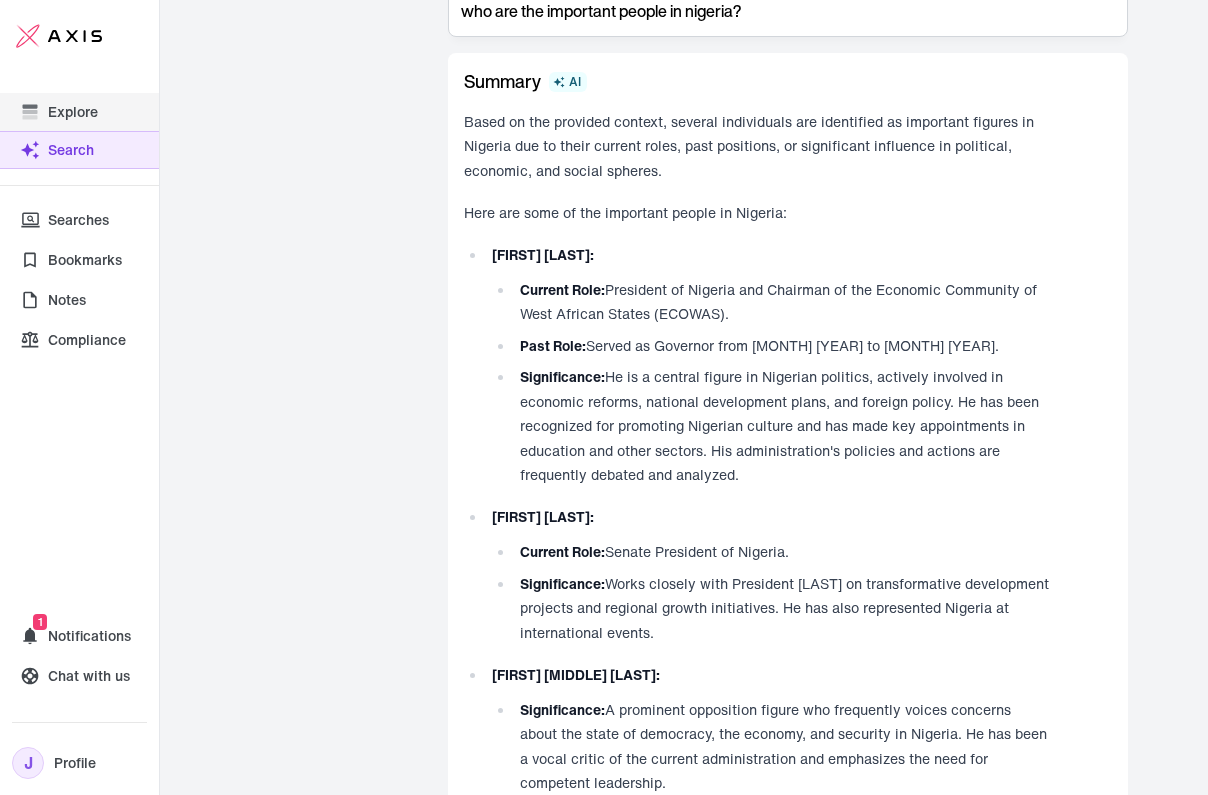 click on "Explore" at bounding box center (79, 112) 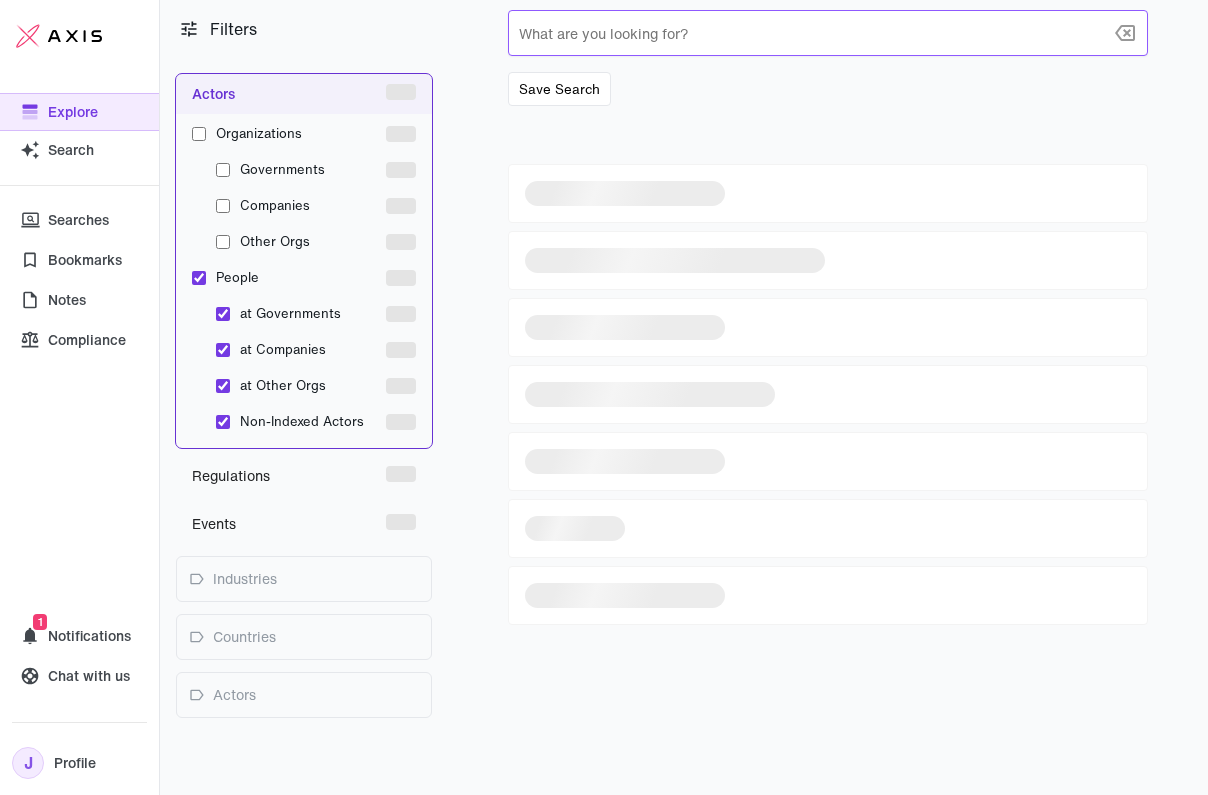 click at bounding box center [812, 33] 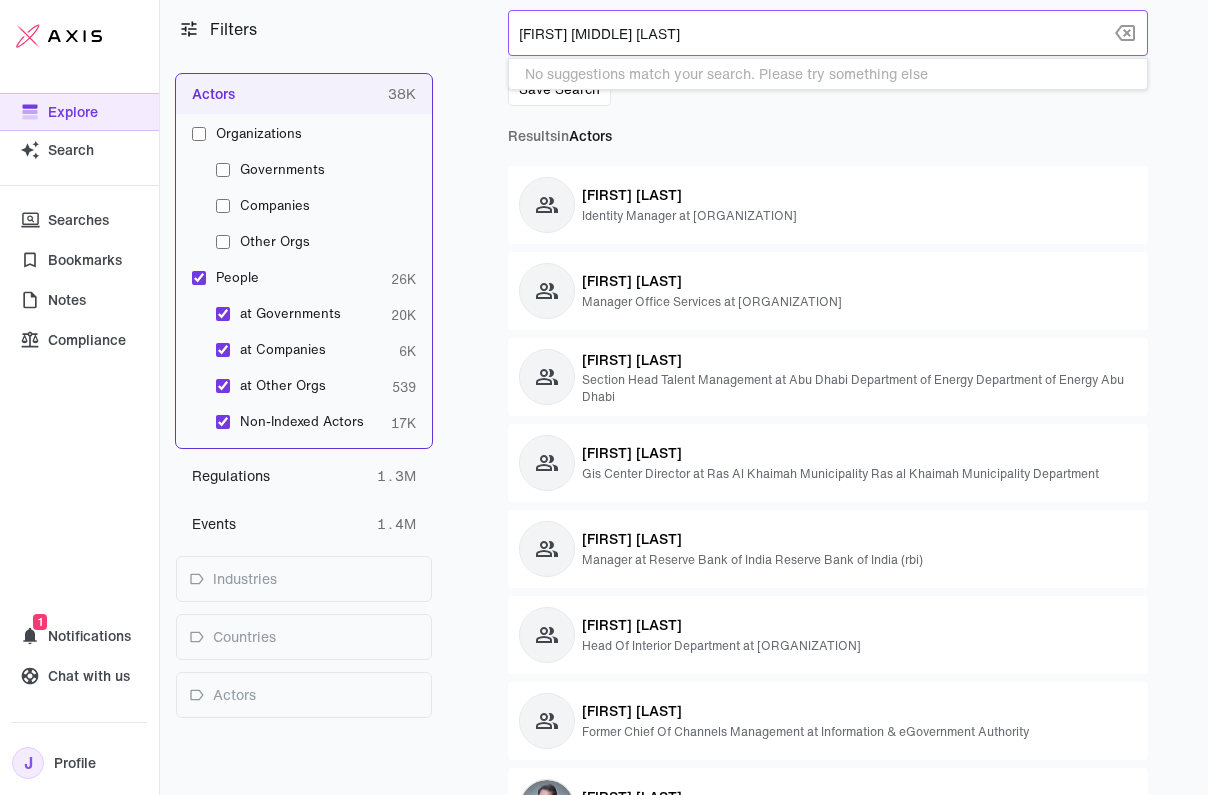 type on "[FIRST] [MIDDLE] [LAST]" 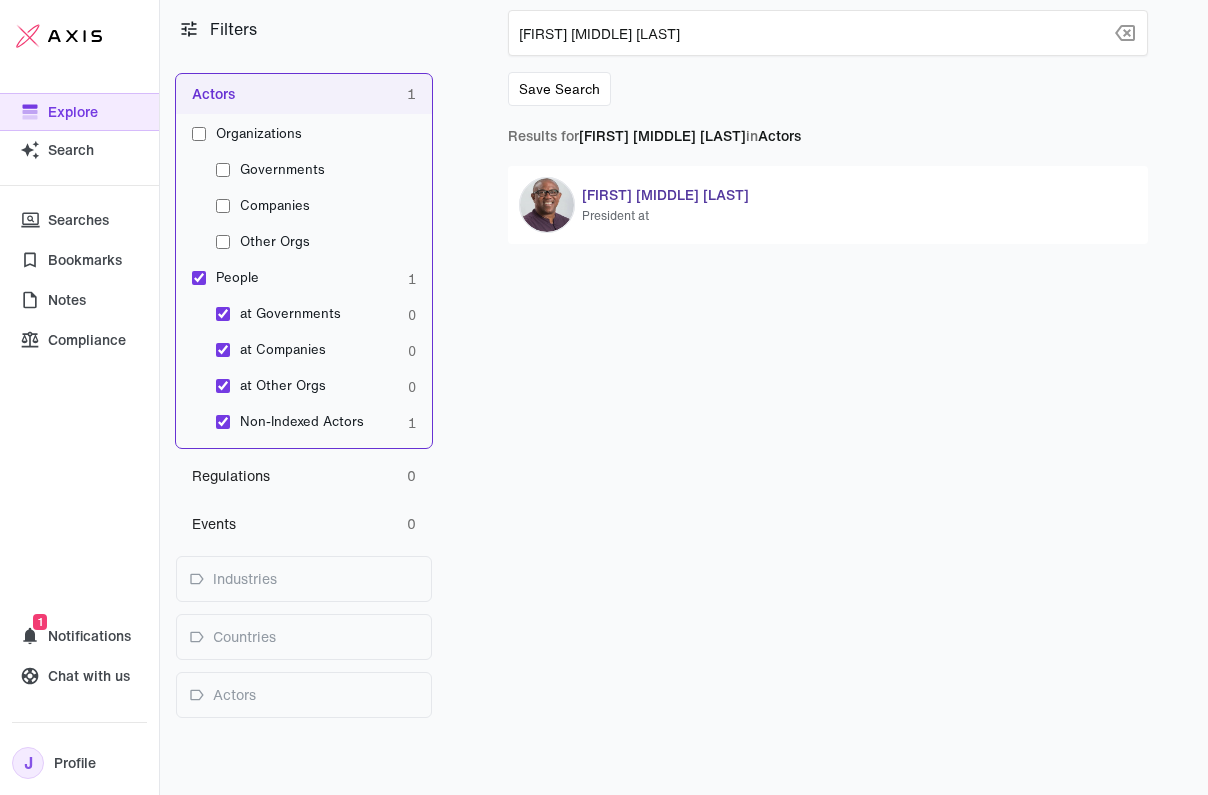 click on "[FIRST] [MIDDLE] [LAST]" at bounding box center (665, 194) 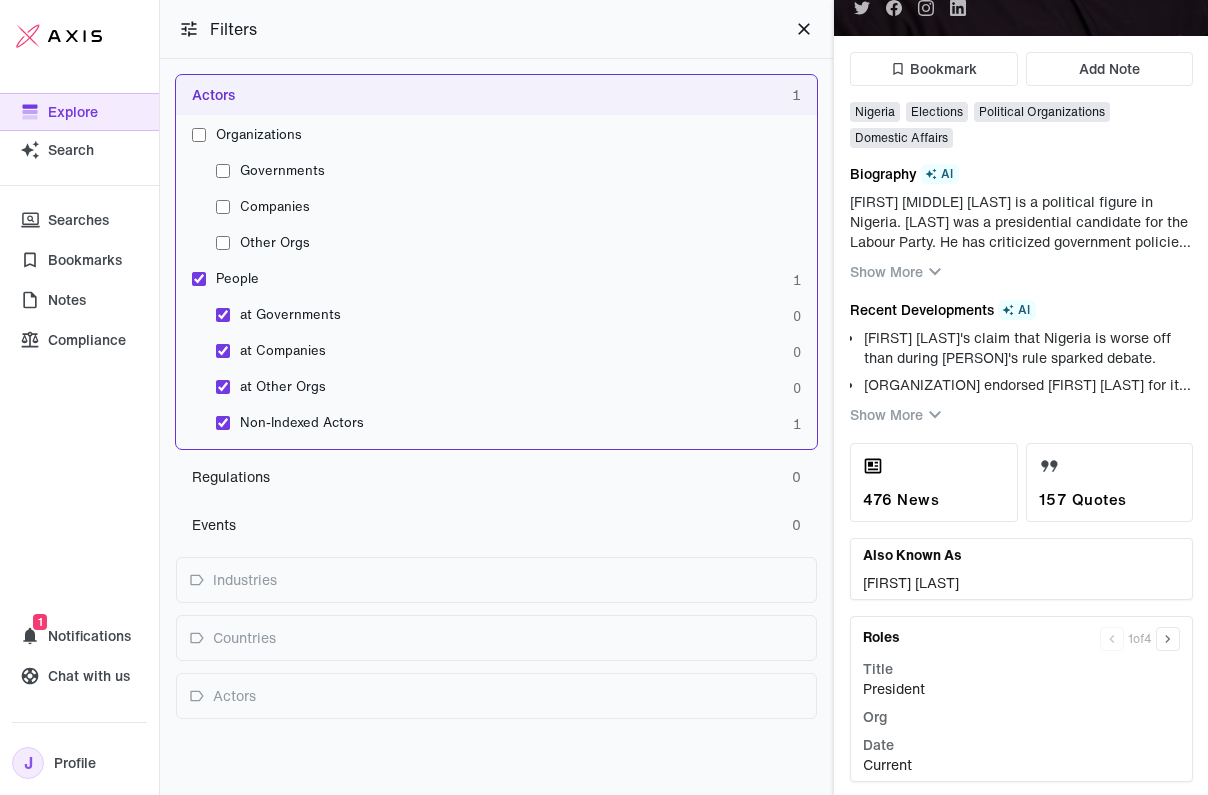 scroll, scrollTop: 342, scrollLeft: 0, axis: vertical 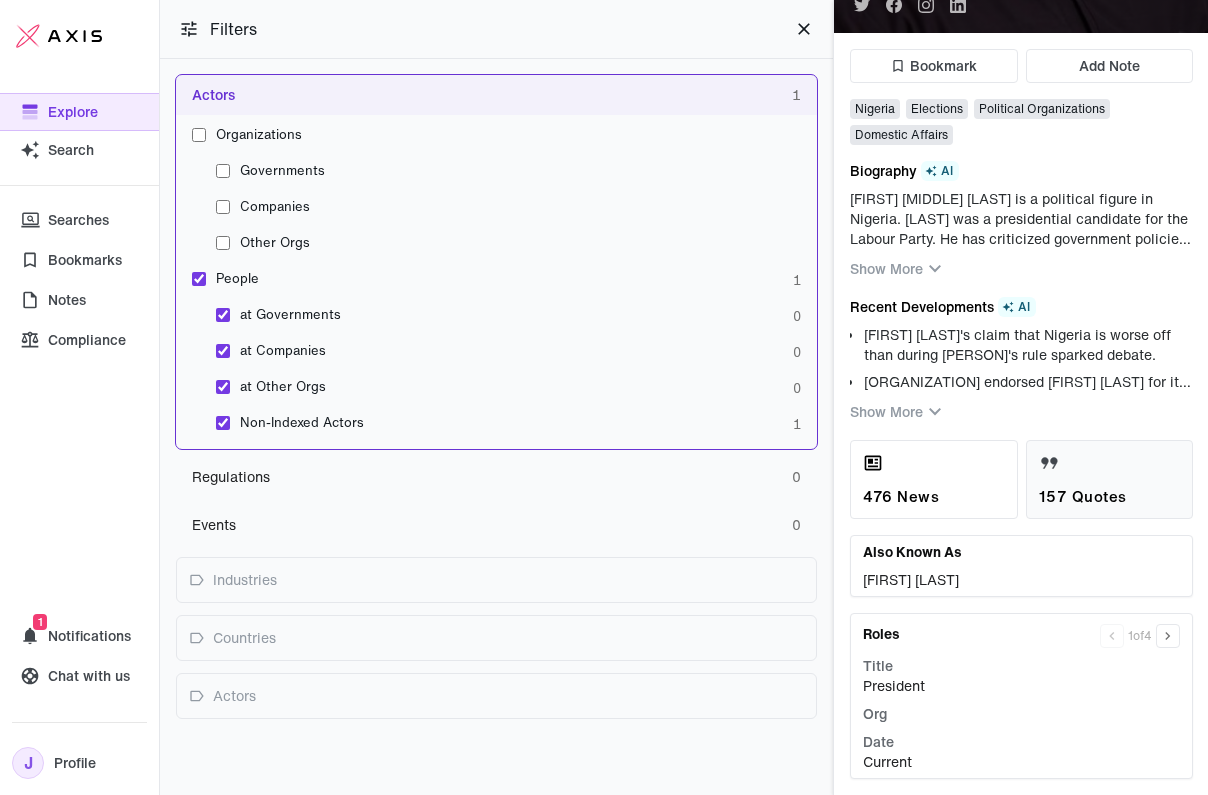 click on "157   Quotes" at bounding box center (1110, 479) 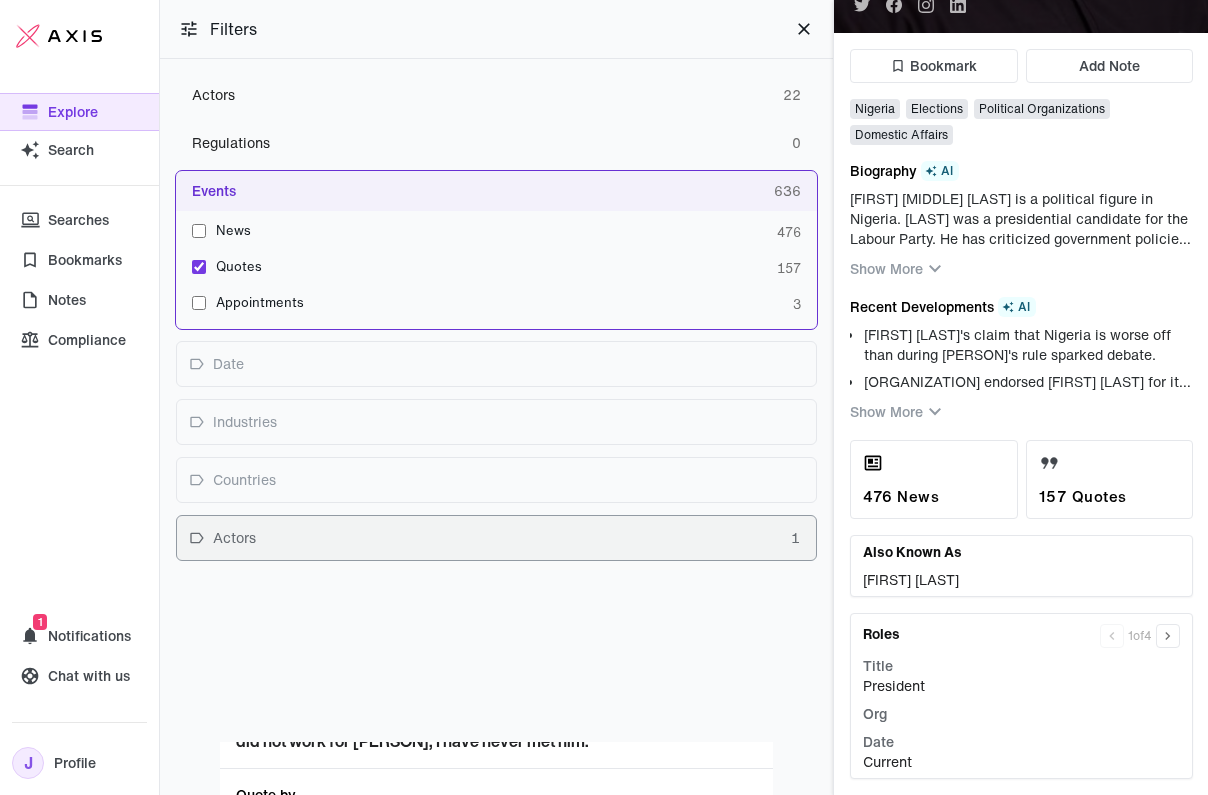 scroll, scrollTop: 0, scrollLeft: 0, axis: both 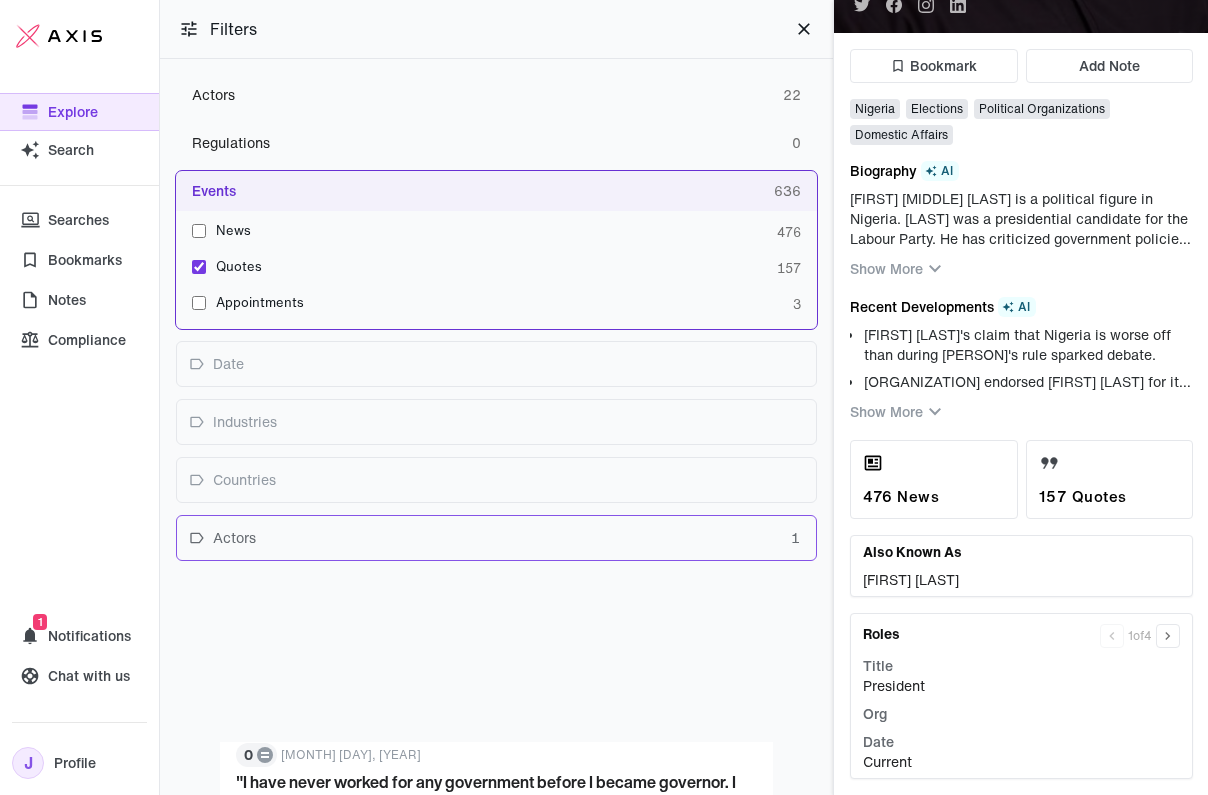 click at bounding box center (804, 29) 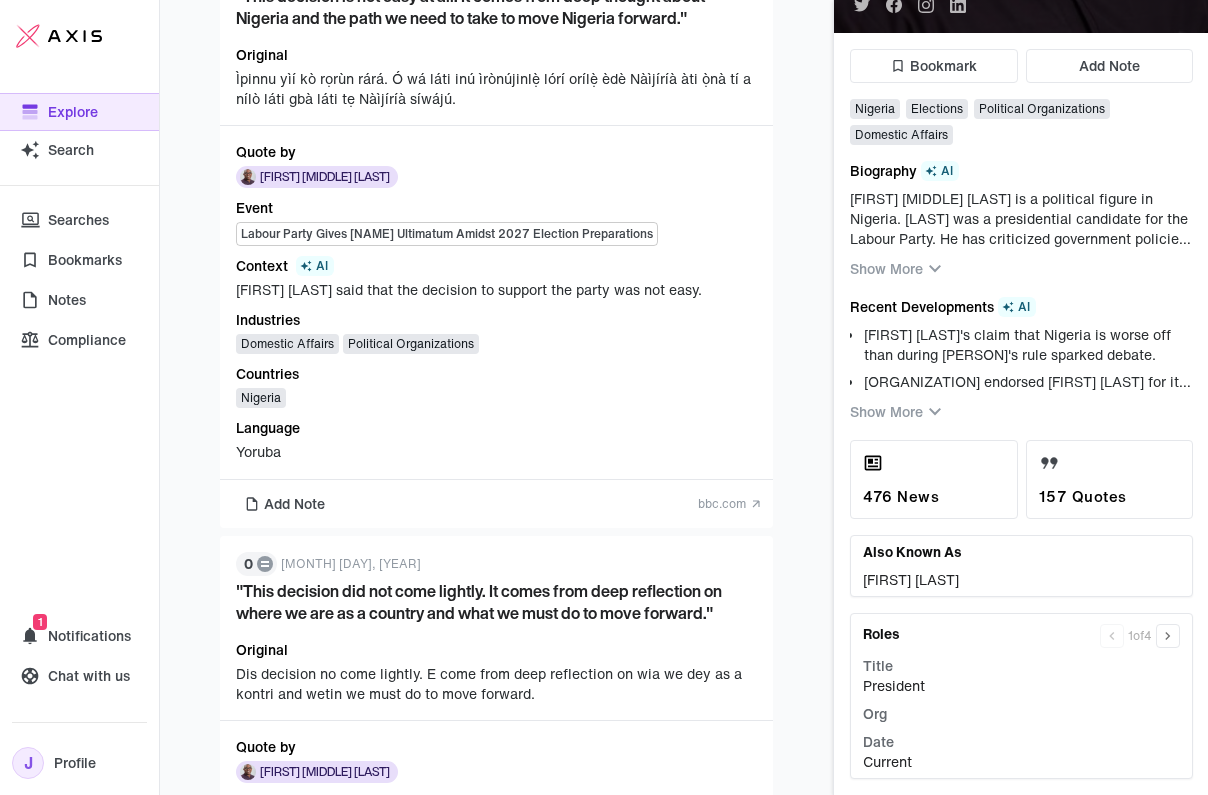 scroll, scrollTop: 1836, scrollLeft: 0, axis: vertical 